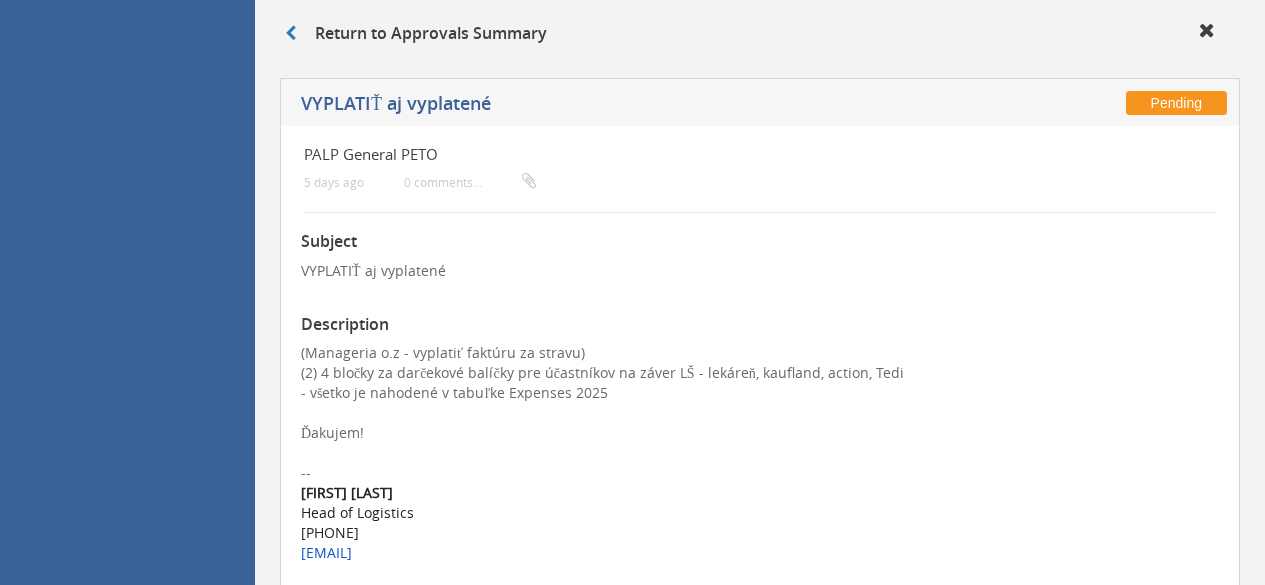scroll, scrollTop: 600, scrollLeft: 0, axis: vertical 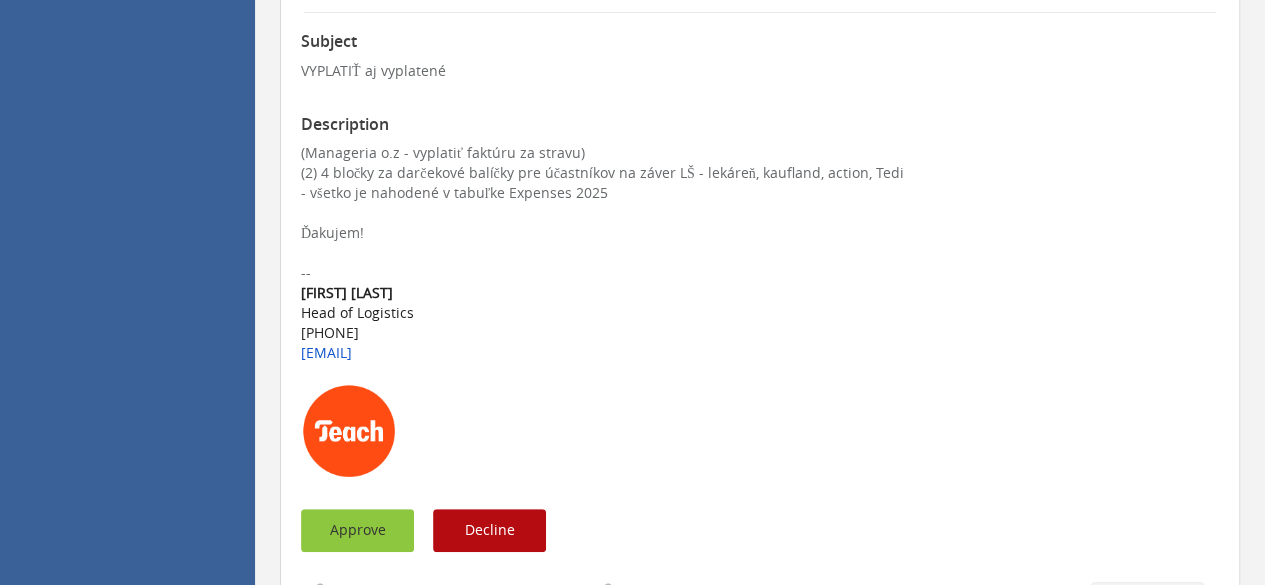 click on "Approve" at bounding box center (357, 530) 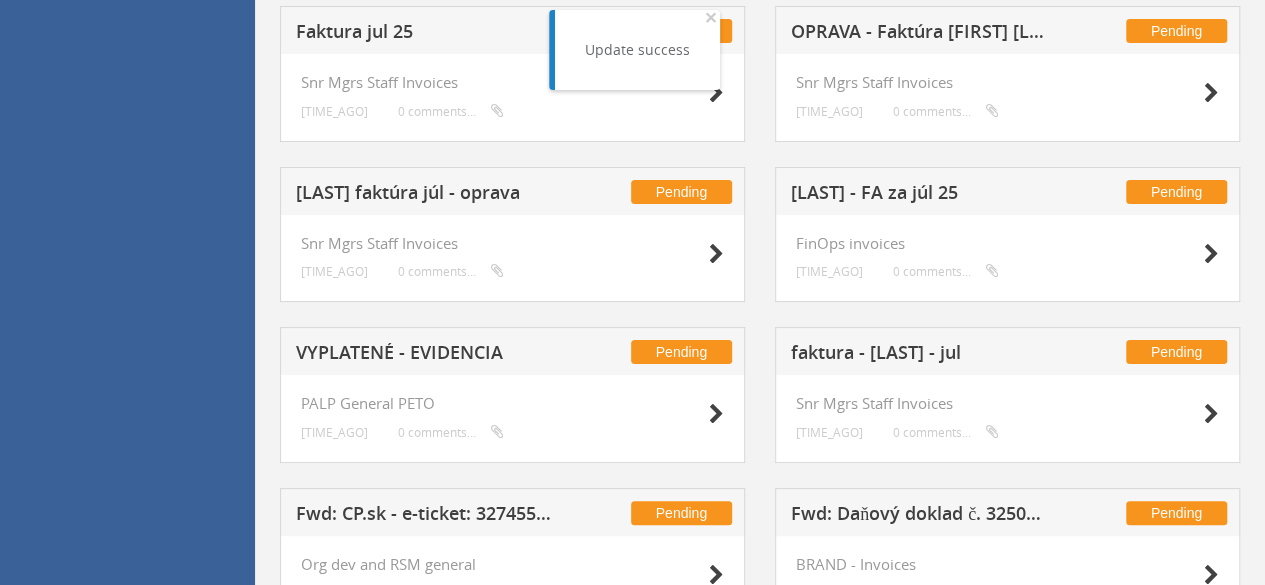 scroll, scrollTop: 0, scrollLeft: 0, axis: both 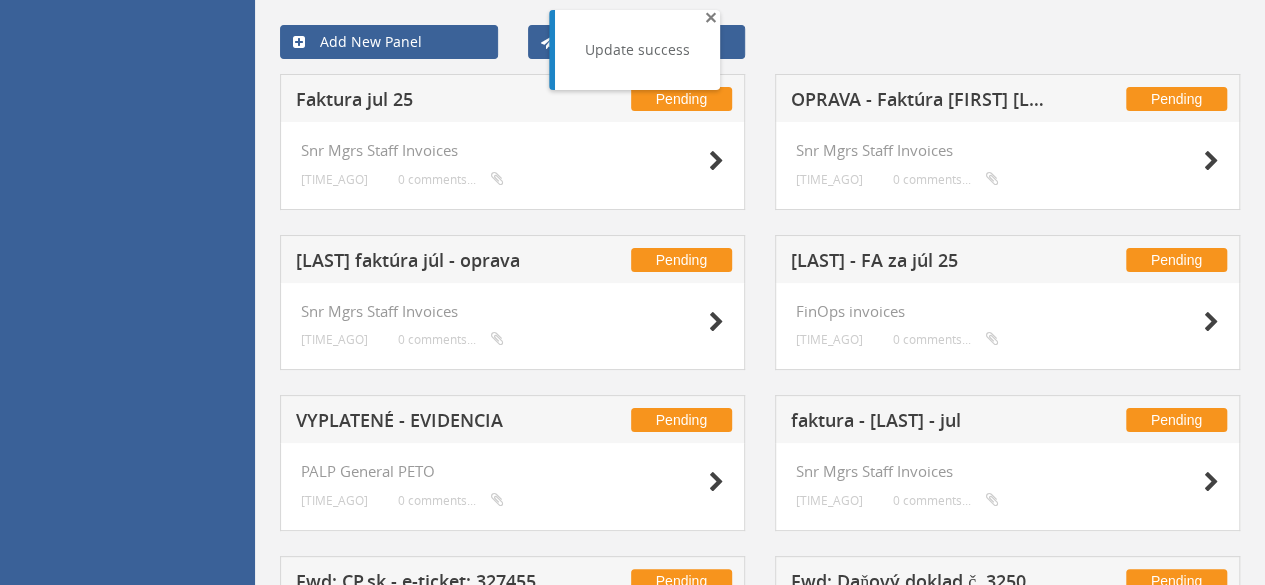 drag, startPoint x: 708, startPoint y: 22, endPoint x: 730, endPoint y: 2, distance: 29.732138 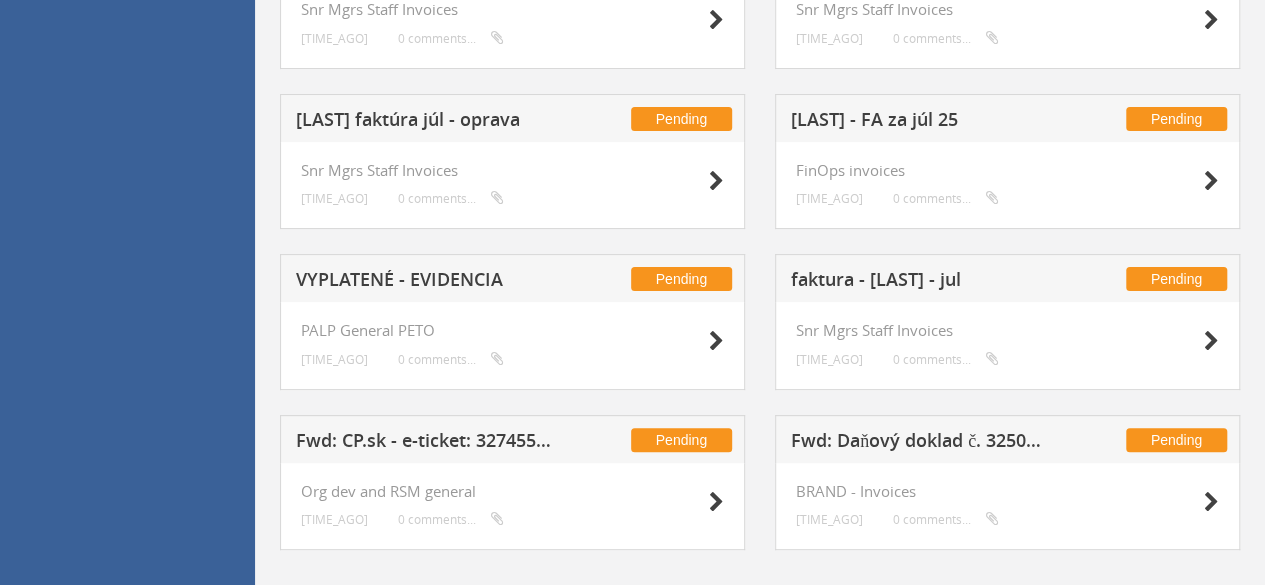 scroll, scrollTop: 168, scrollLeft: 0, axis: vertical 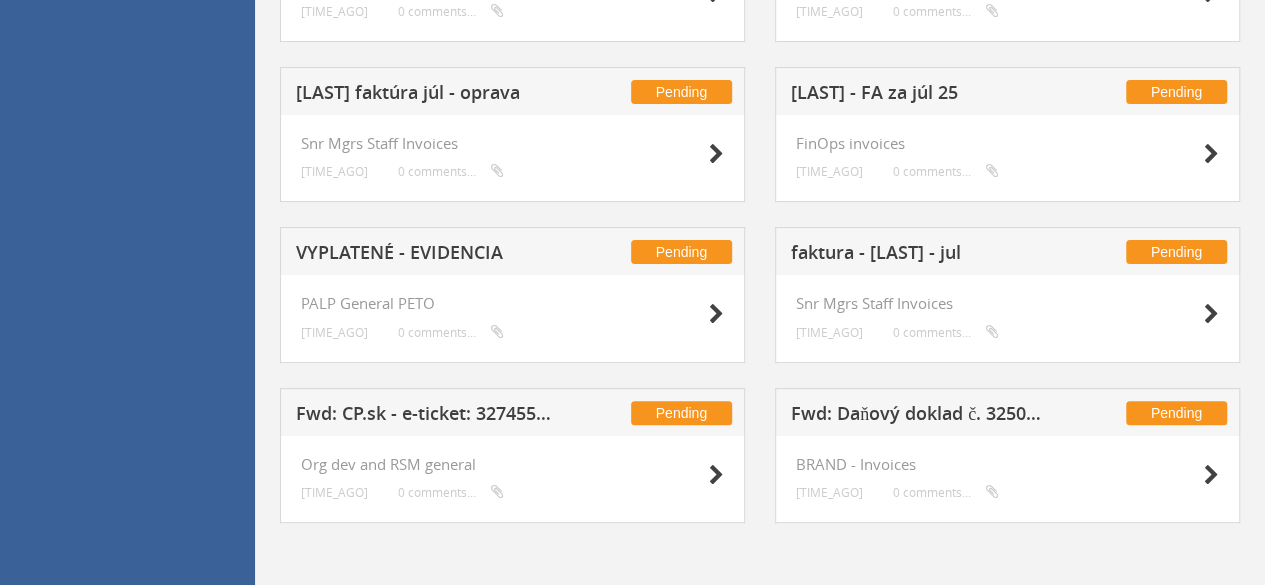 click on "faktura - [LAST] - jul" at bounding box center [921, 255] 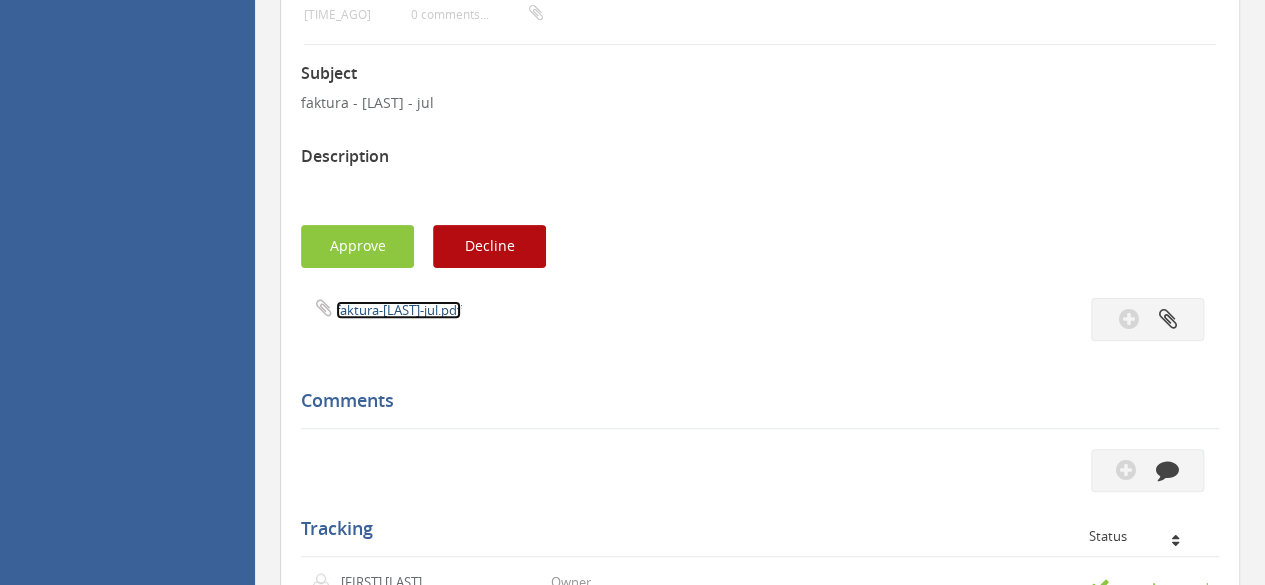 click on "faktura-[LAST] - jul.pdf" at bounding box center [398, 310] 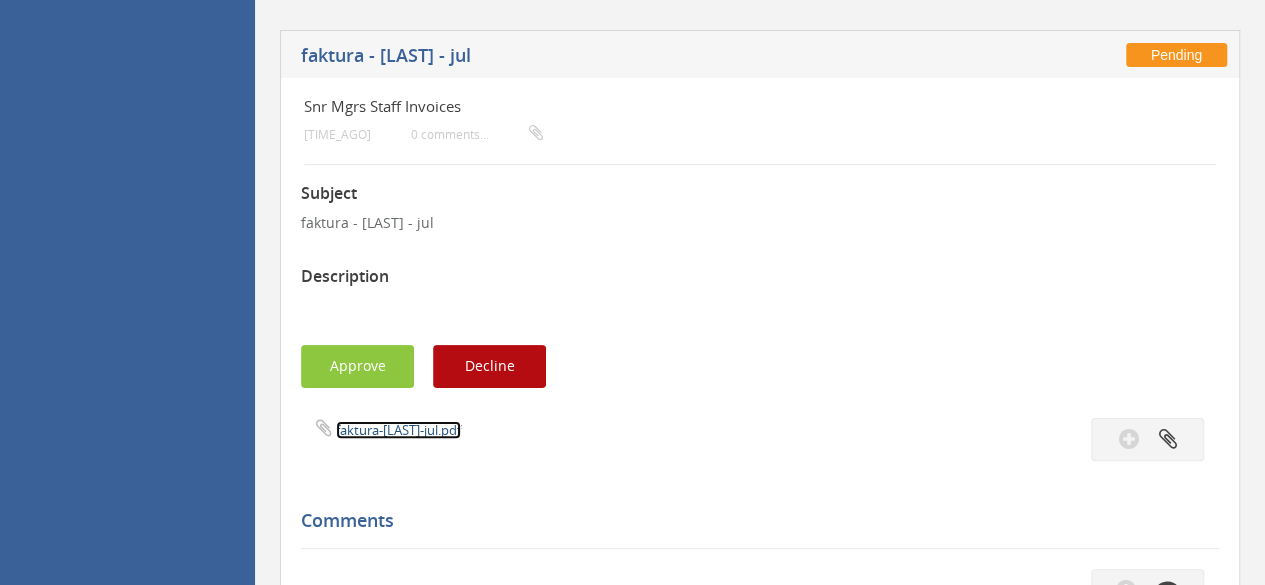 scroll, scrollTop: 0, scrollLeft: 0, axis: both 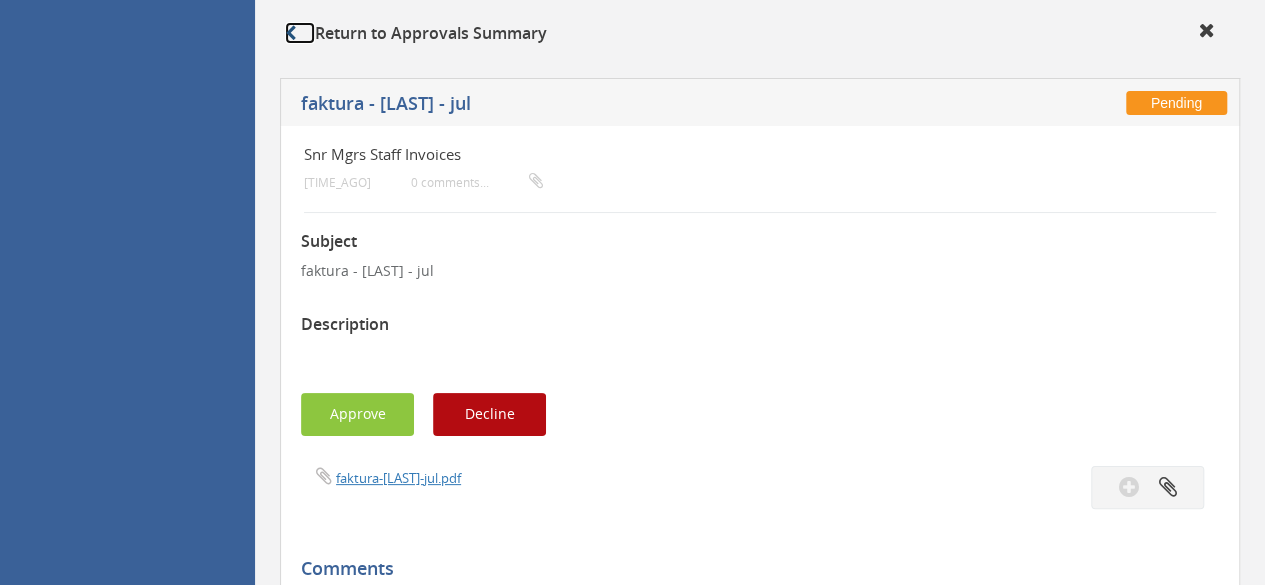click at bounding box center (290, 33) 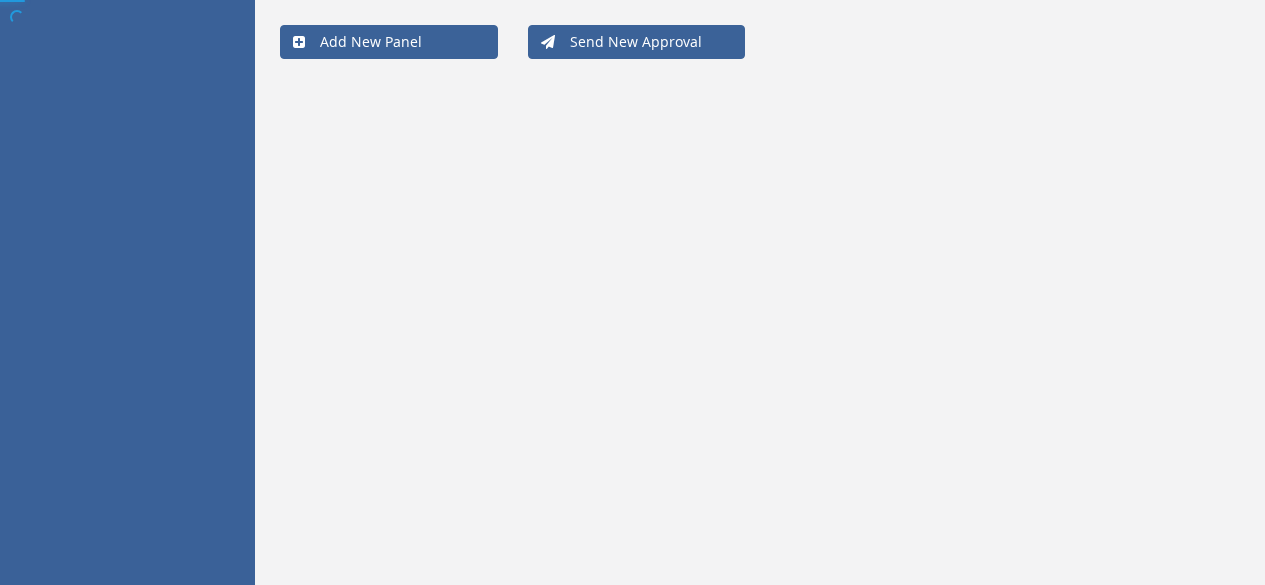 scroll, scrollTop: 0, scrollLeft: 0, axis: both 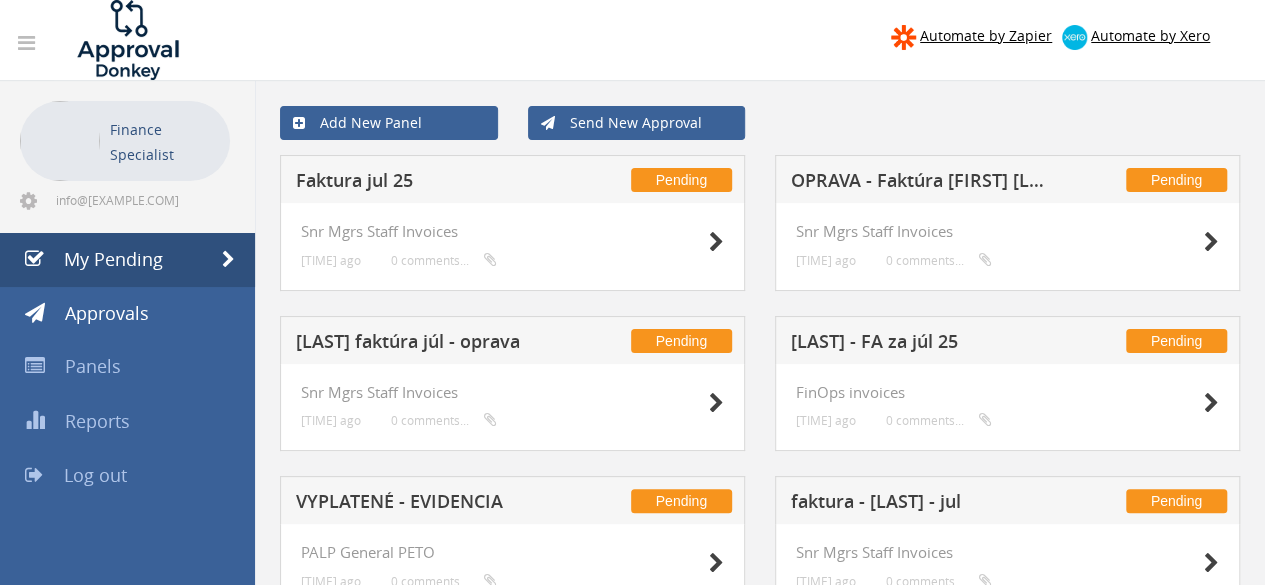 click on "[LAST] - FA za júl 25" at bounding box center (921, 344) 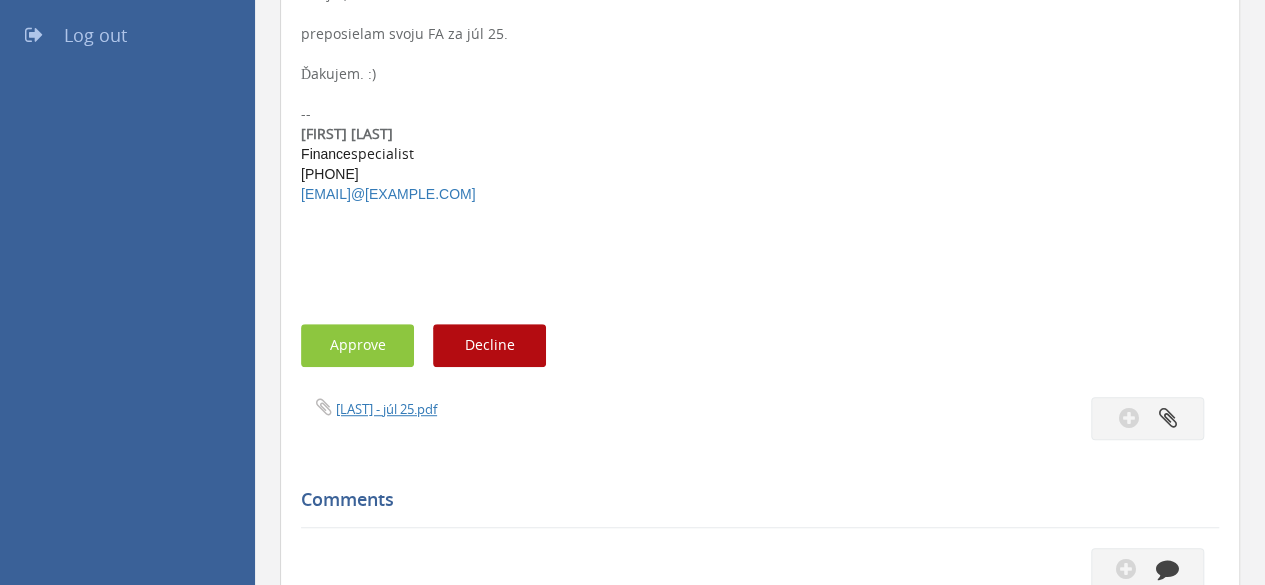 scroll, scrollTop: 640, scrollLeft: 0, axis: vertical 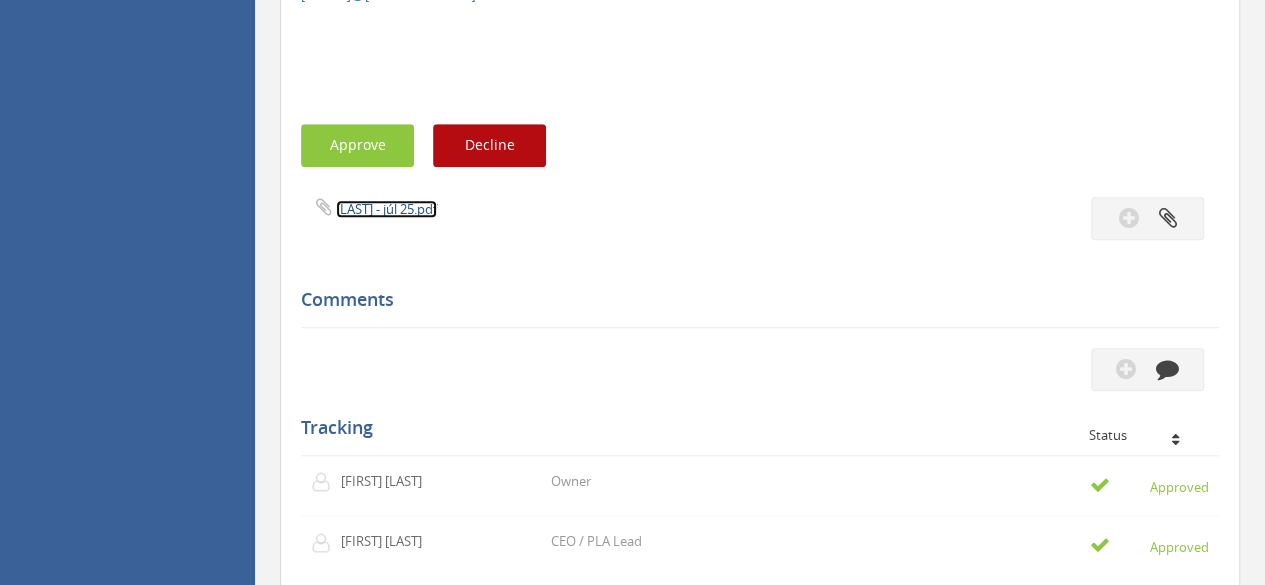 click on "[LAST] - júl 25.pdf" at bounding box center (386, 209) 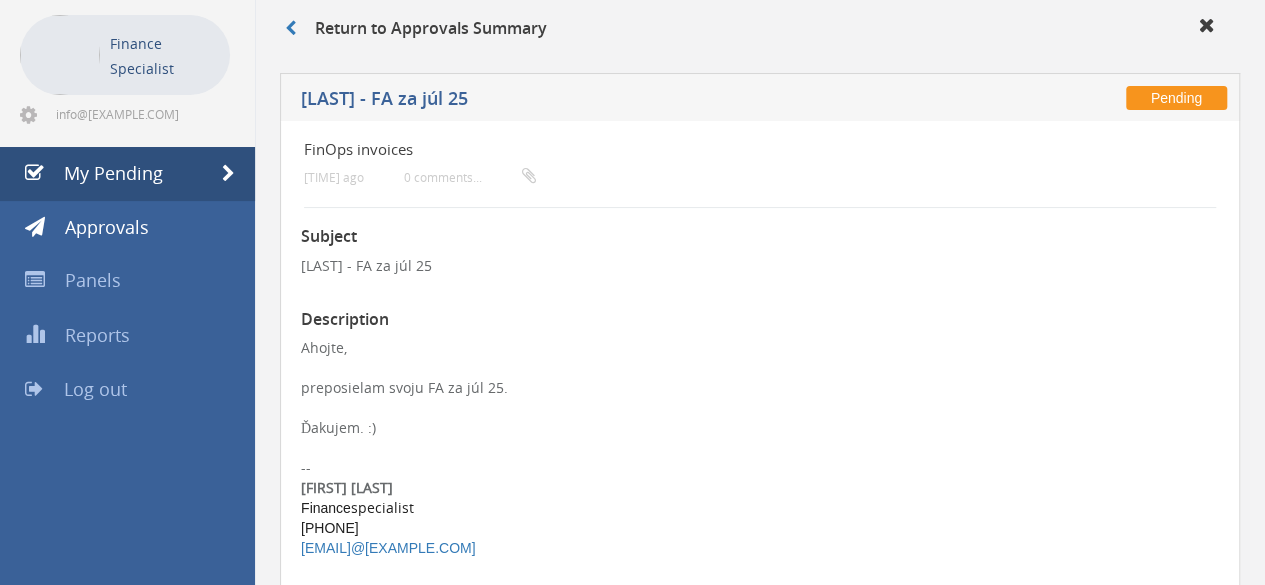 scroll, scrollTop: 0, scrollLeft: 0, axis: both 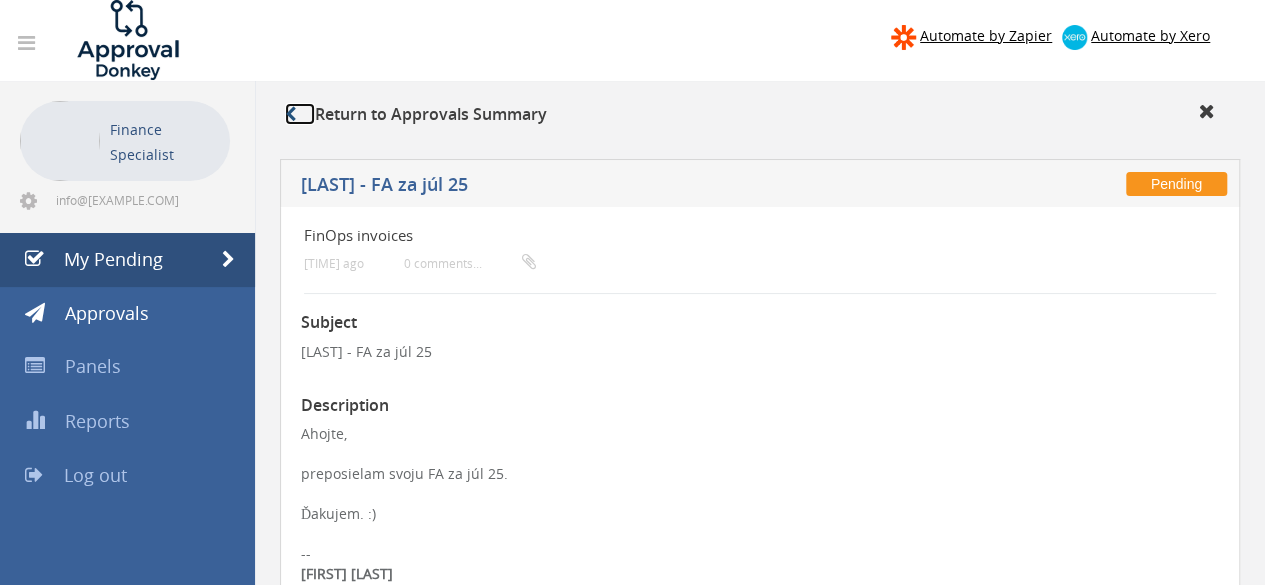 click at bounding box center (300, 114) 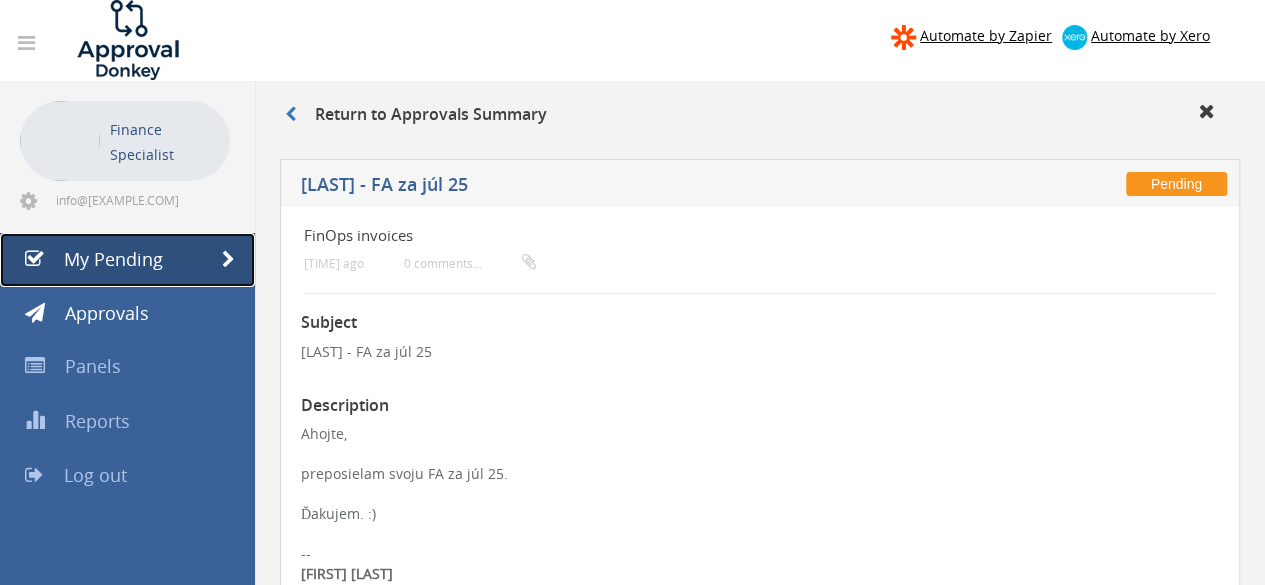 click on "My Pending" at bounding box center [113, 259] 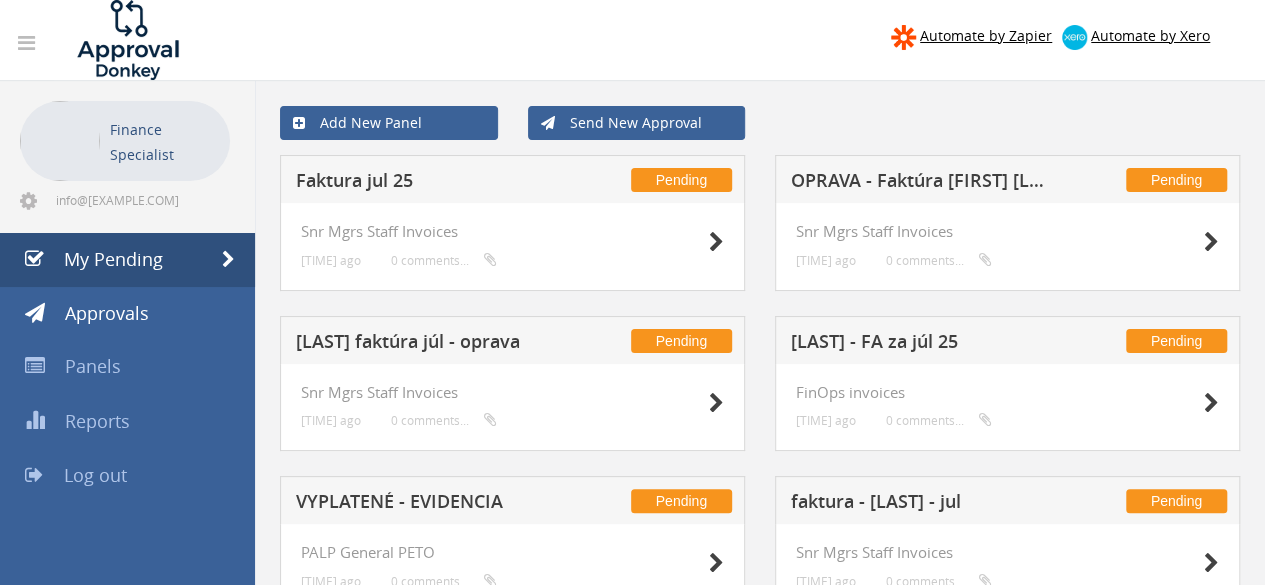 click on "[LAST] faktúra júl - oprava" at bounding box center (426, 344) 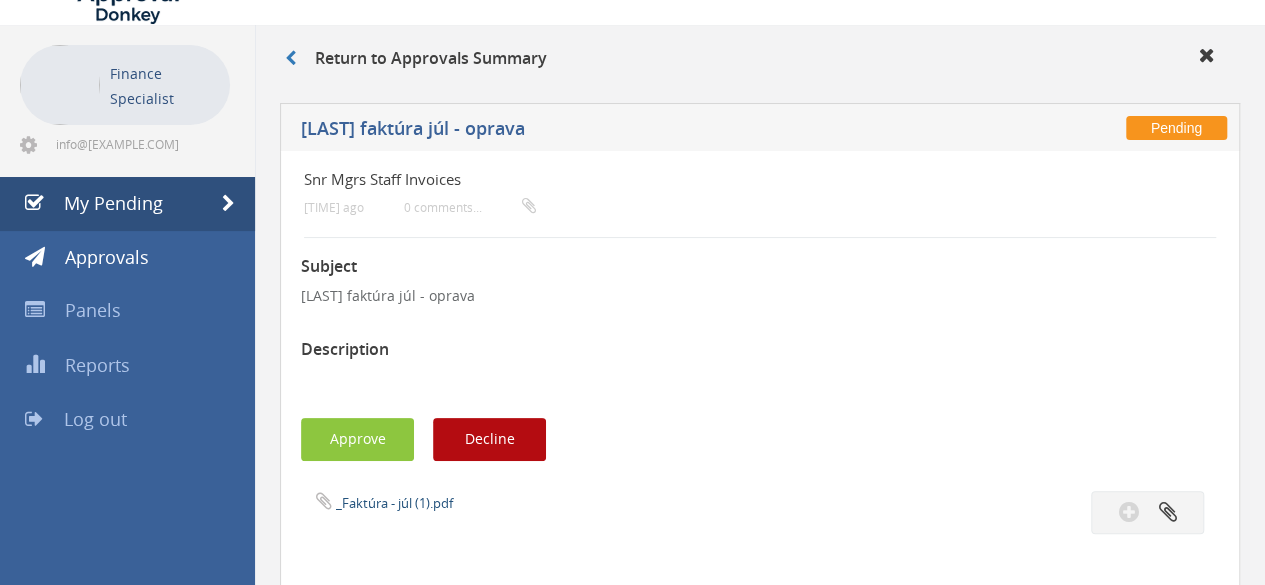 scroll, scrollTop: 100, scrollLeft: 0, axis: vertical 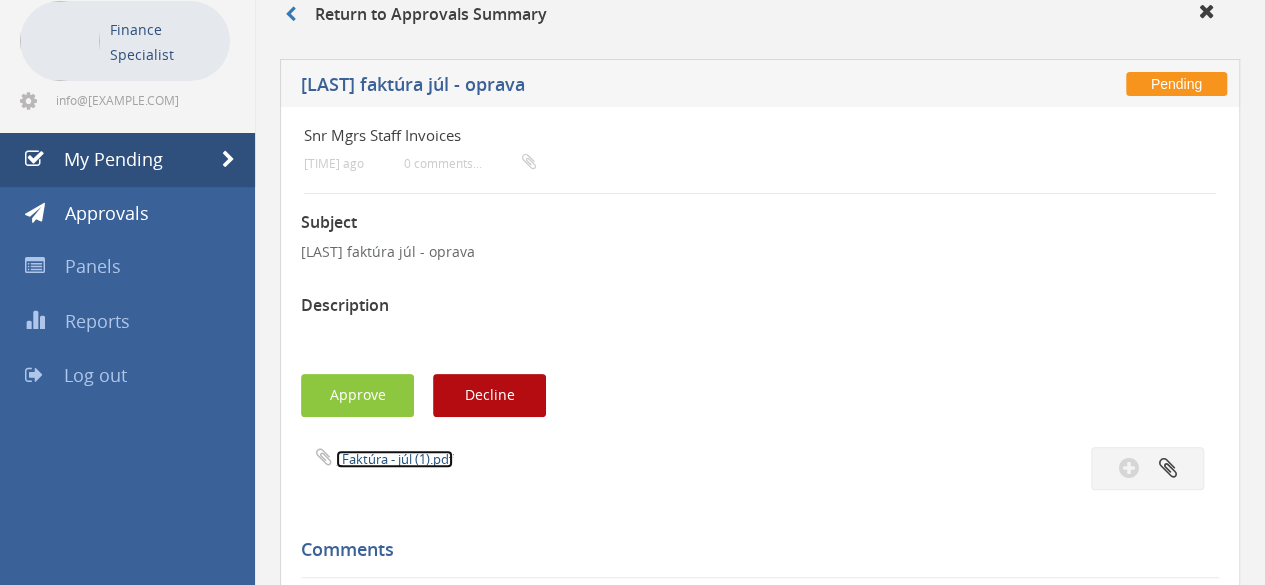 click on "_Faktúra - júl (1).pdf" at bounding box center (394, 459) 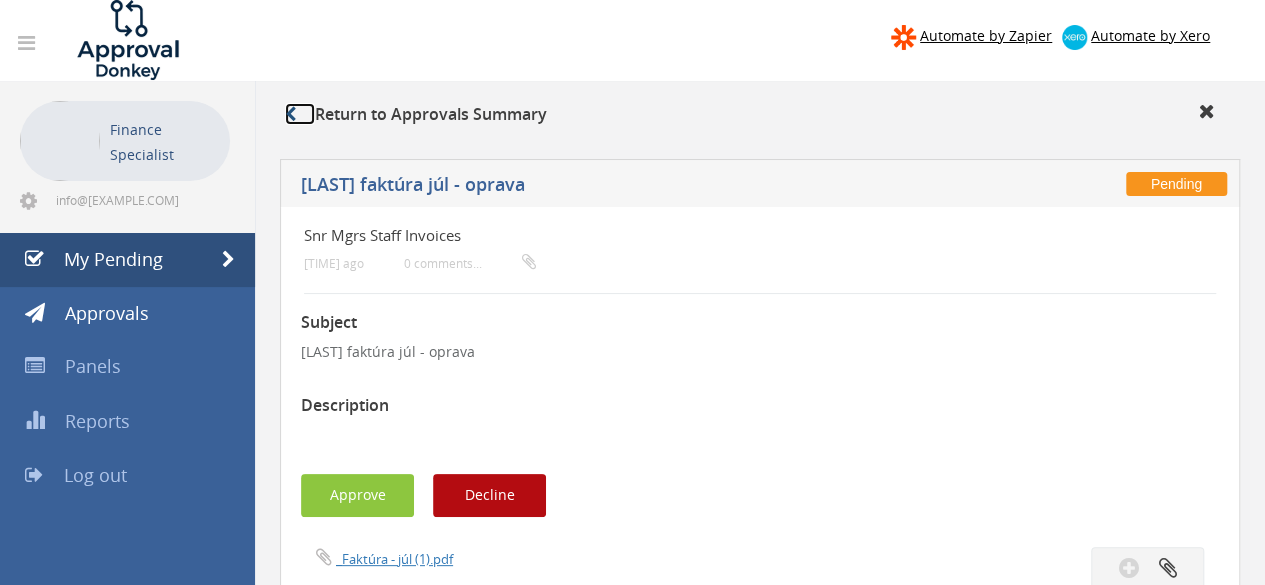 click at bounding box center [290, 114] 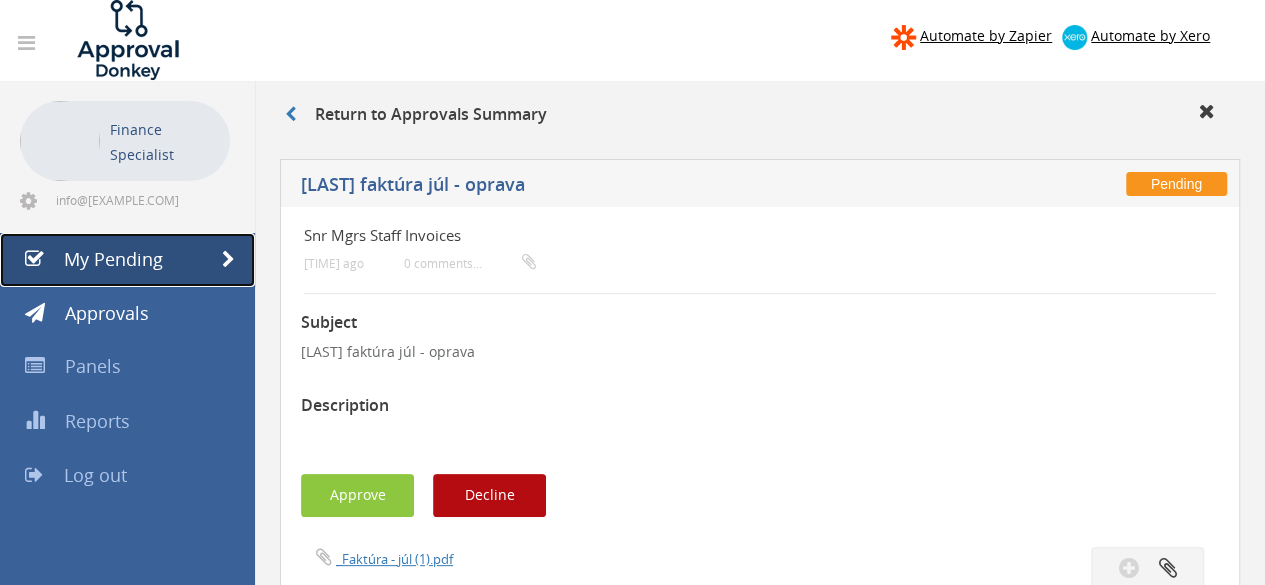 click on "My Pending" at bounding box center [113, 259] 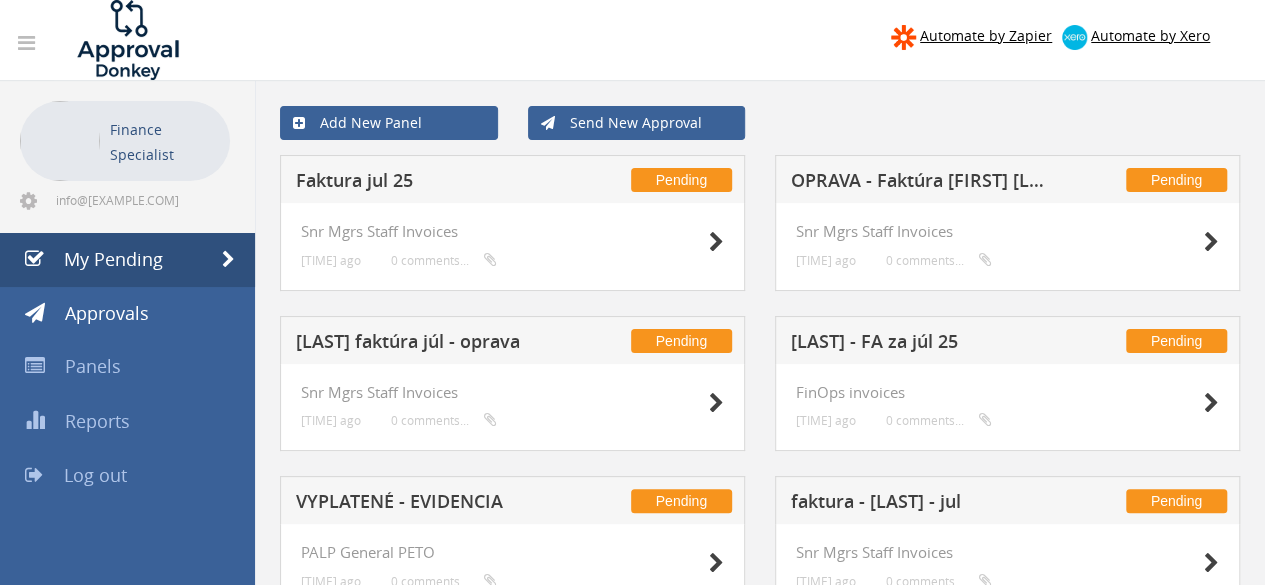 click on "OPRAVA - Faktúra [FIRST] [LAST] - Júl 2025" at bounding box center [921, 183] 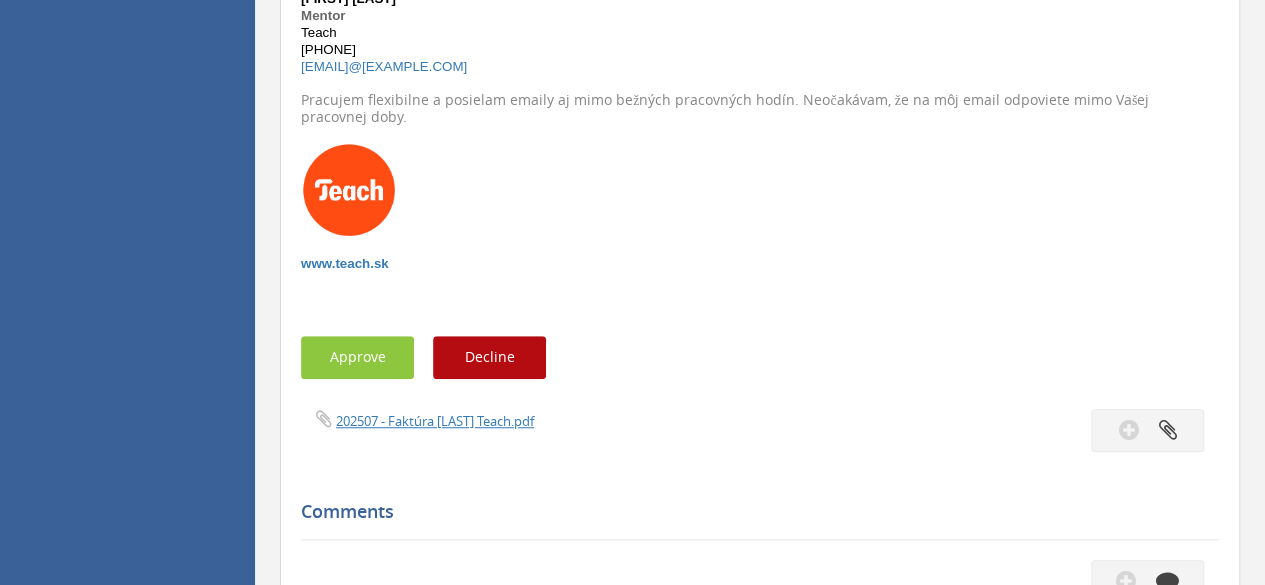 scroll, scrollTop: 500, scrollLeft: 0, axis: vertical 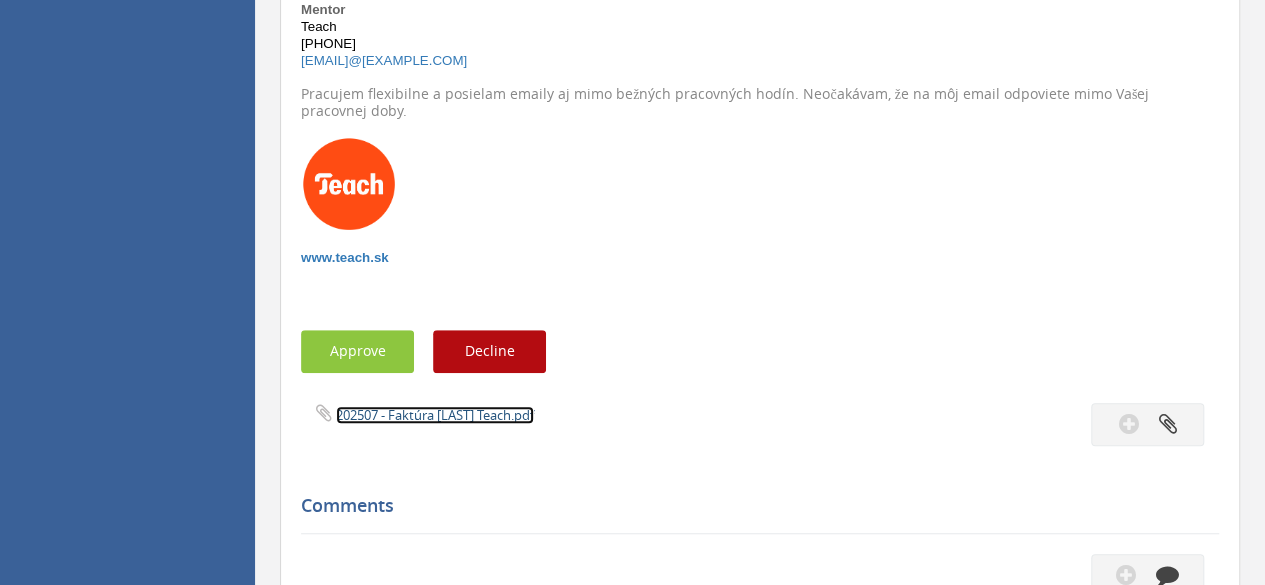 click on "202507 - Faktúra [LAST] Teach.pdf" at bounding box center (435, 415) 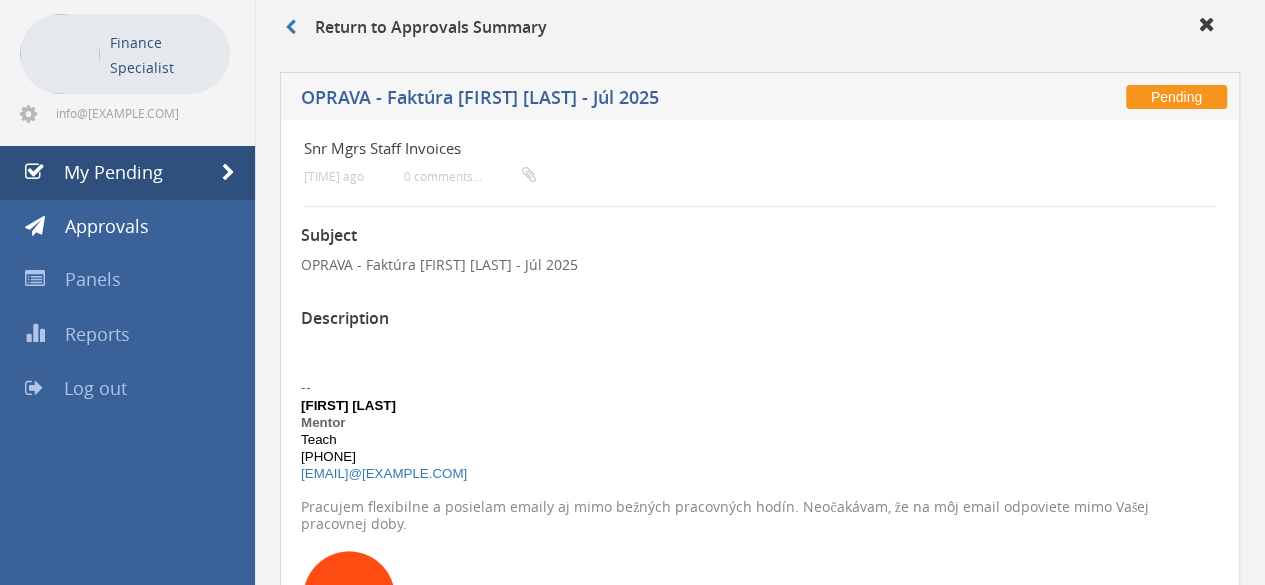 scroll, scrollTop: 0, scrollLeft: 0, axis: both 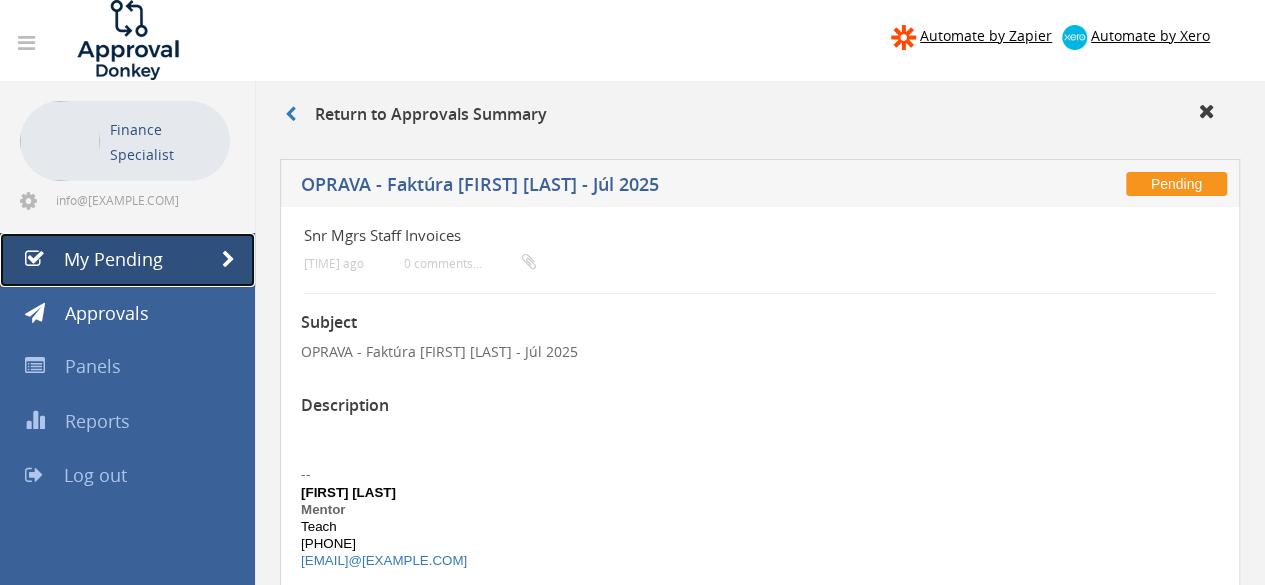 click on "My Pending" at bounding box center [113, 259] 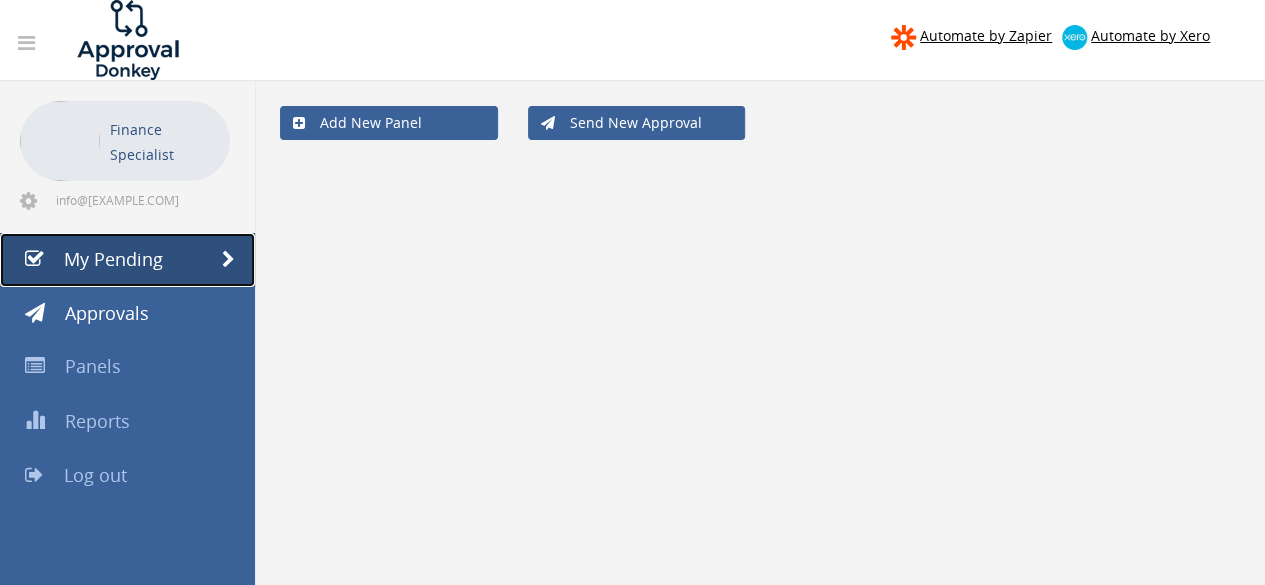 click on "My Pending" at bounding box center [127, 260] 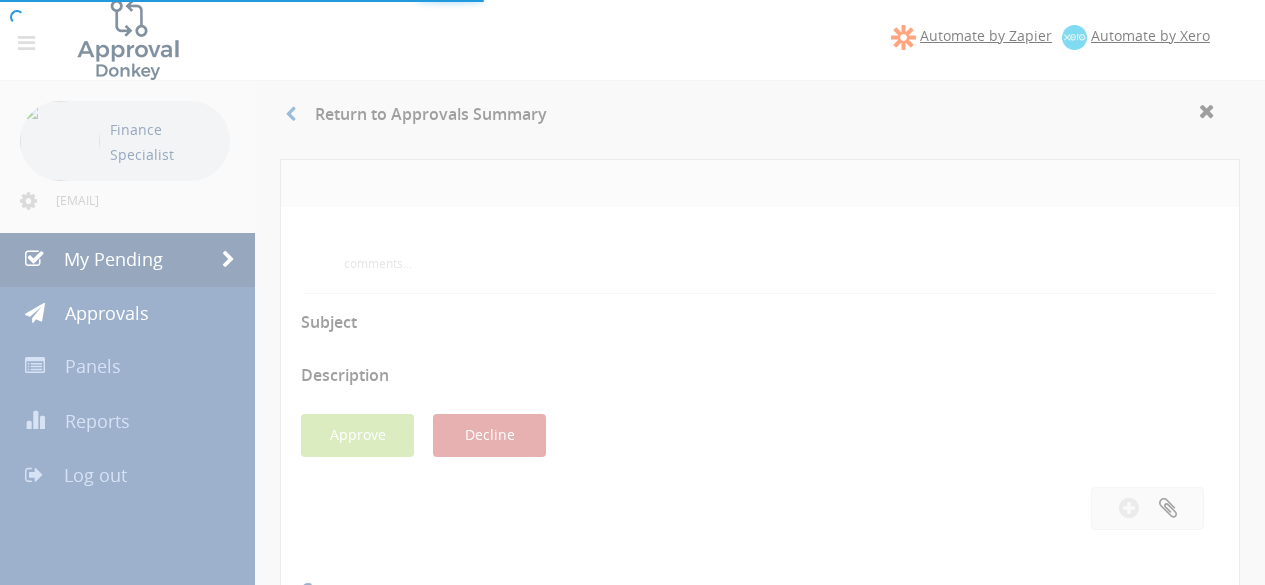 scroll, scrollTop: 0, scrollLeft: 0, axis: both 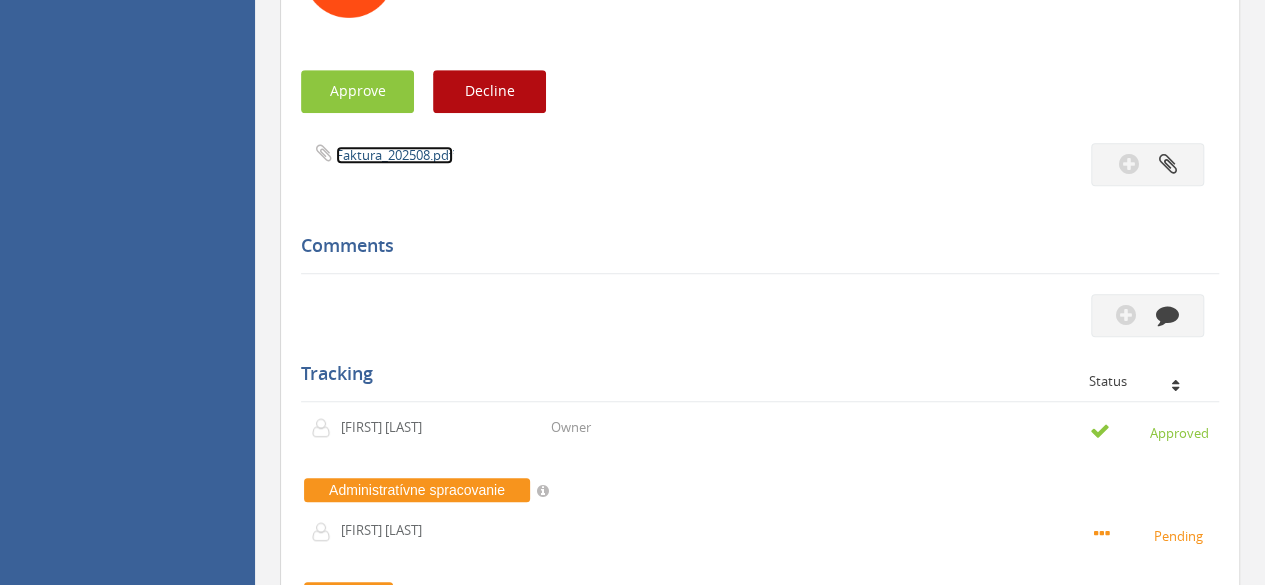 click on "Faktura_202508.pdf" at bounding box center [394, 155] 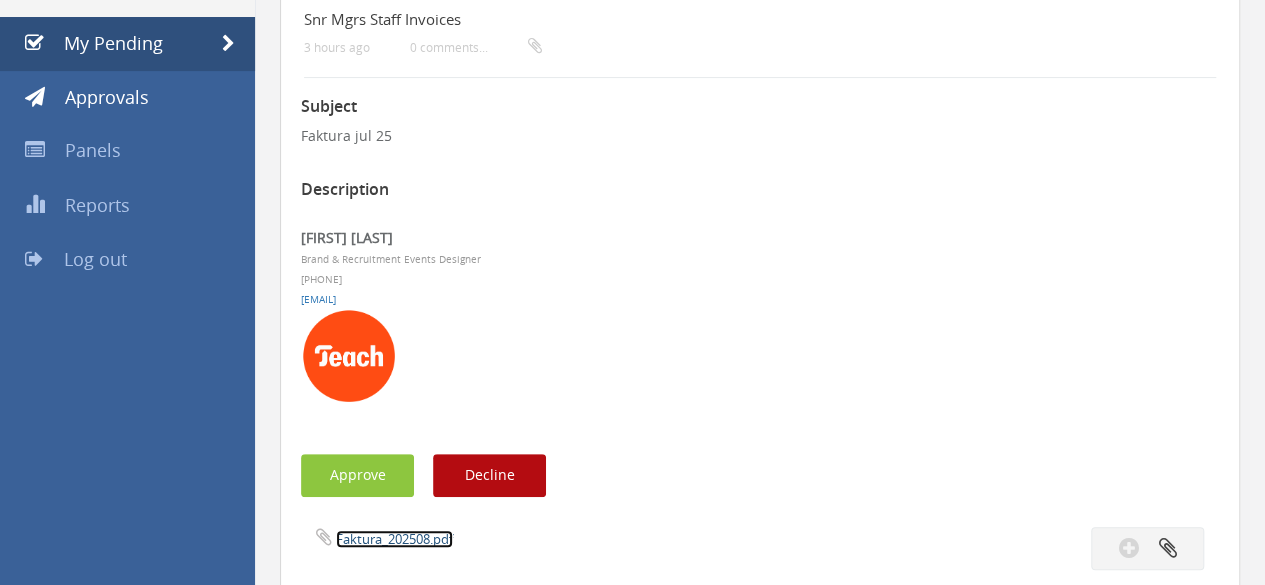 scroll, scrollTop: 0, scrollLeft: 0, axis: both 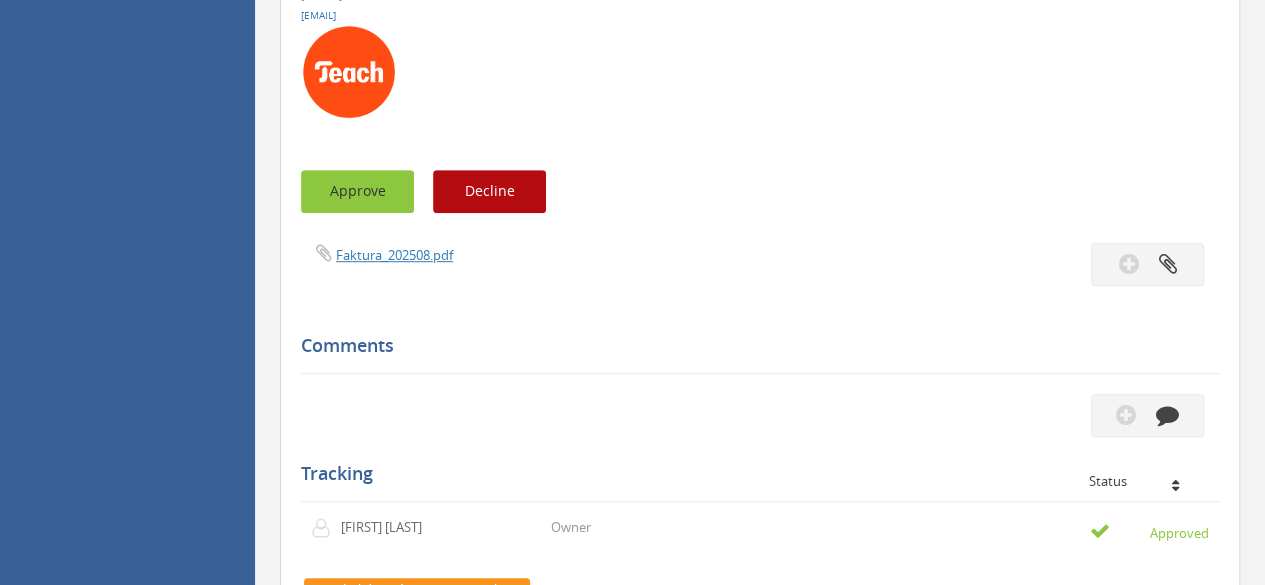 click on "Approve" at bounding box center [357, 191] 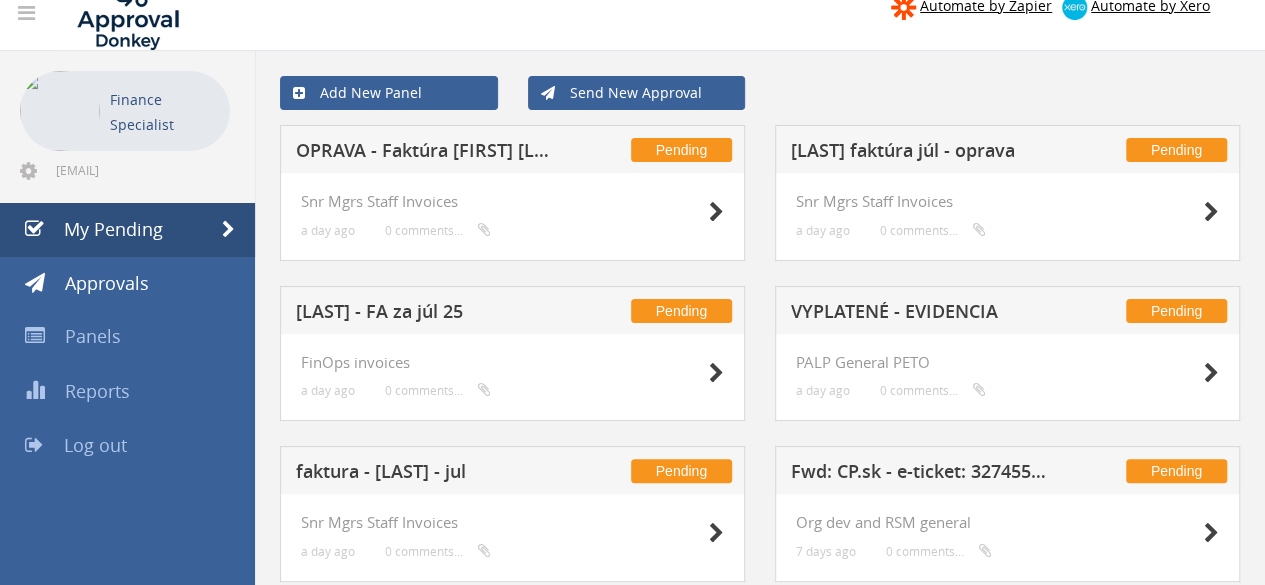 scroll, scrollTop: 0, scrollLeft: 0, axis: both 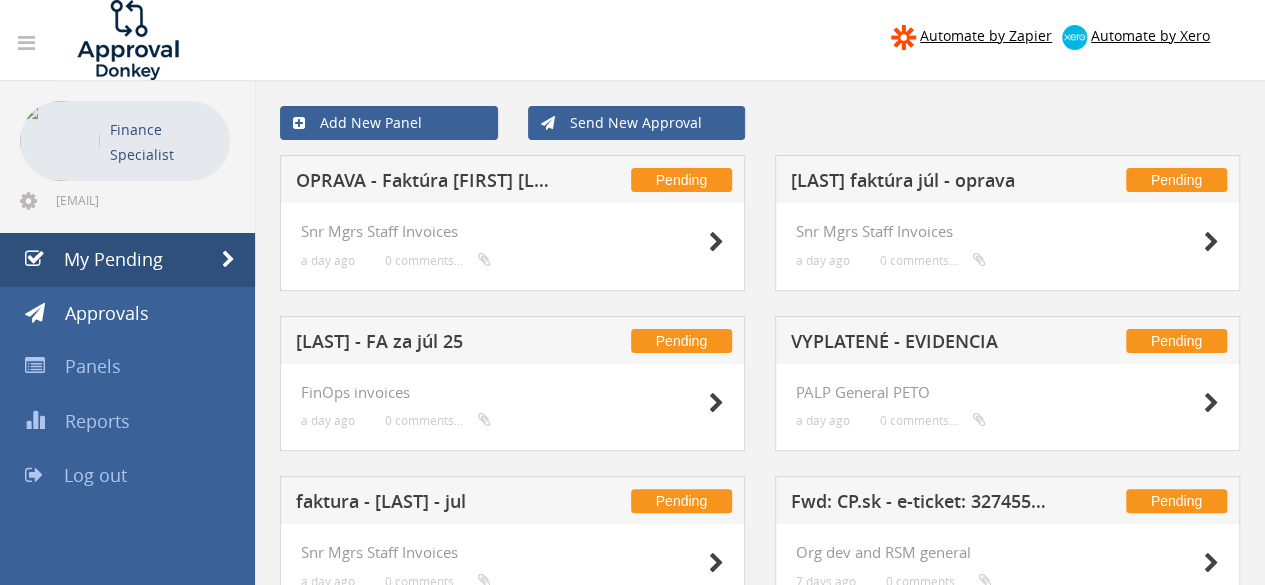 click on "[LAST] faktúra júl - oprava" at bounding box center (921, 183) 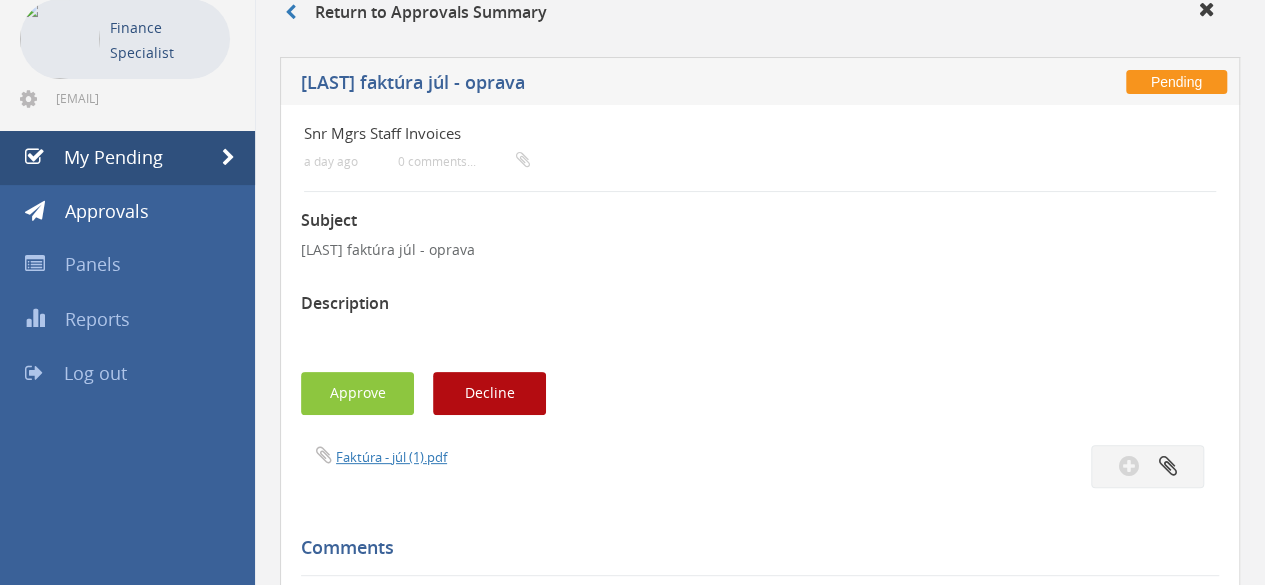 scroll, scrollTop: 200, scrollLeft: 0, axis: vertical 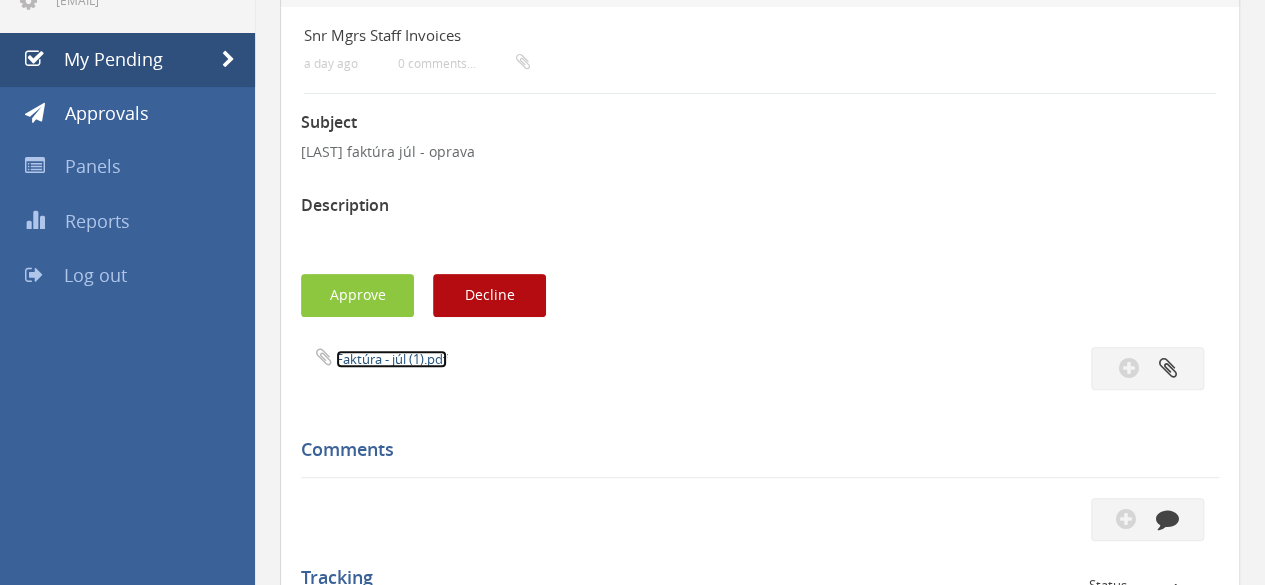 click on "_Faktúra - júl (1).pdf" at bounding box center (391, 359) 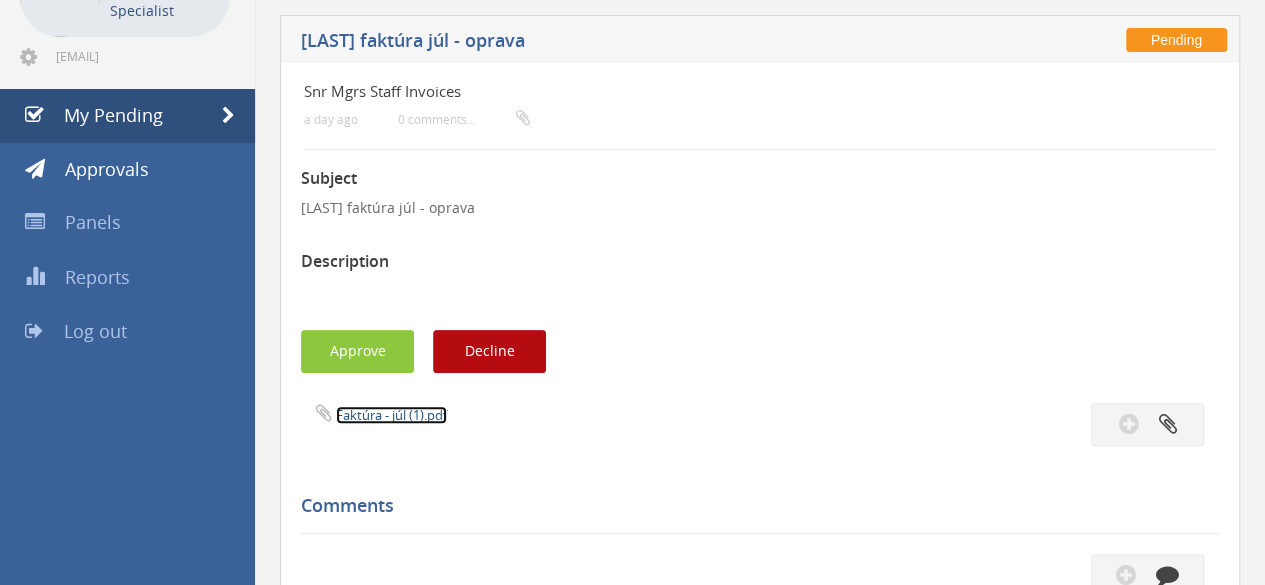 scroll, scrollTop: 100, scrollLeft: 0, axis: vertical 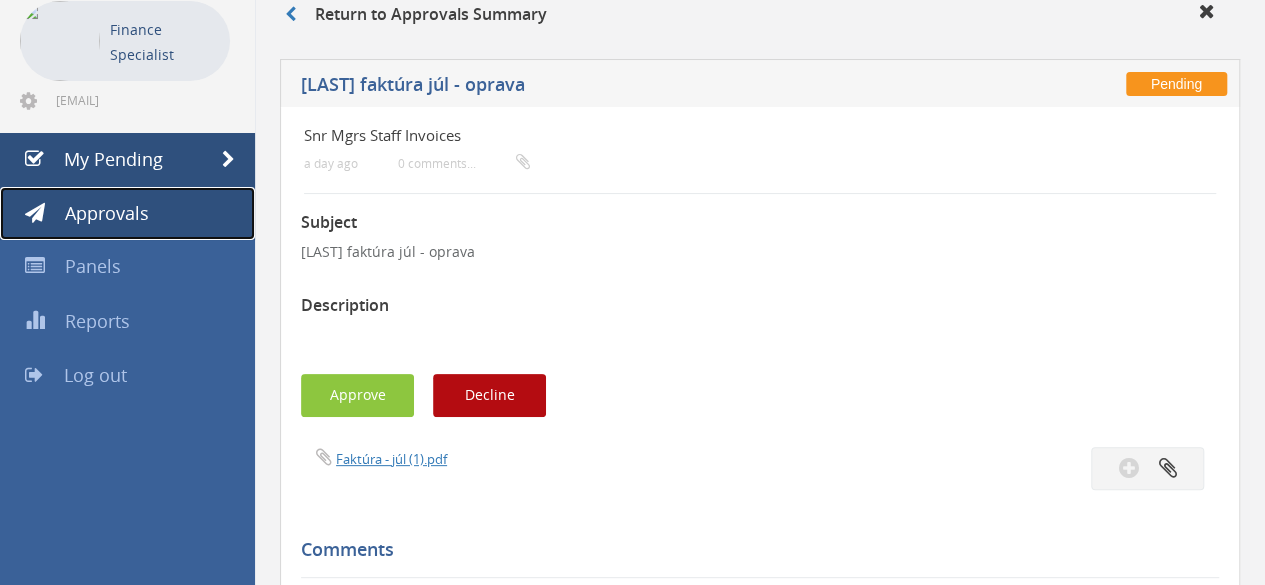 click on "Approvals" at bounding box center (107, 213) 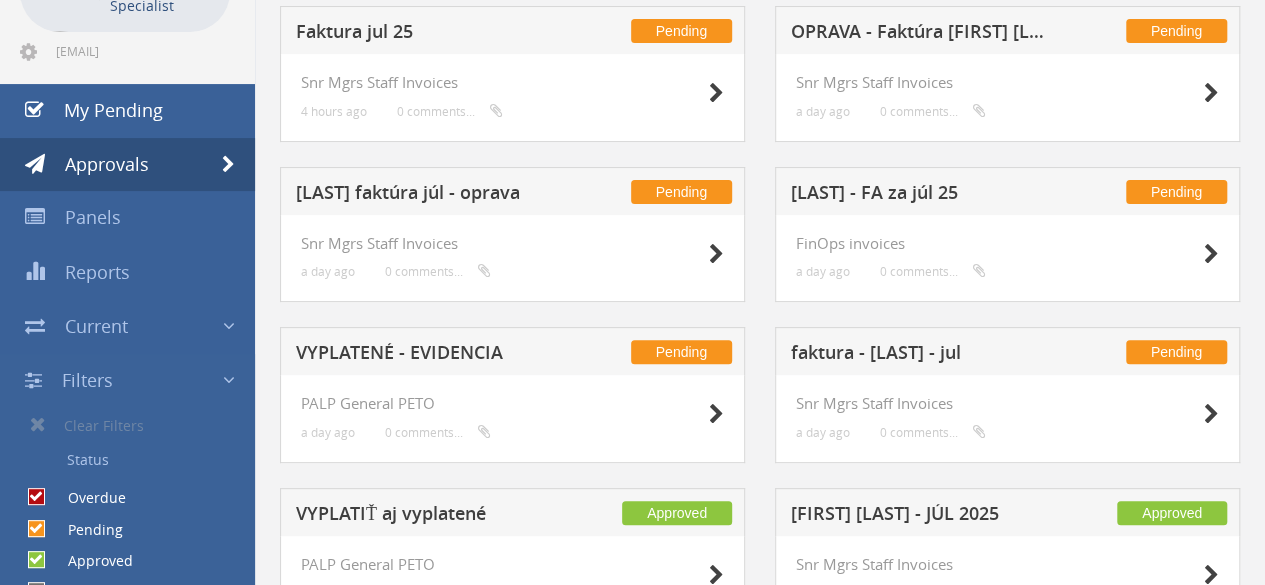 scroll, scrollTop: 0, scrollLeft: 0, axis: both 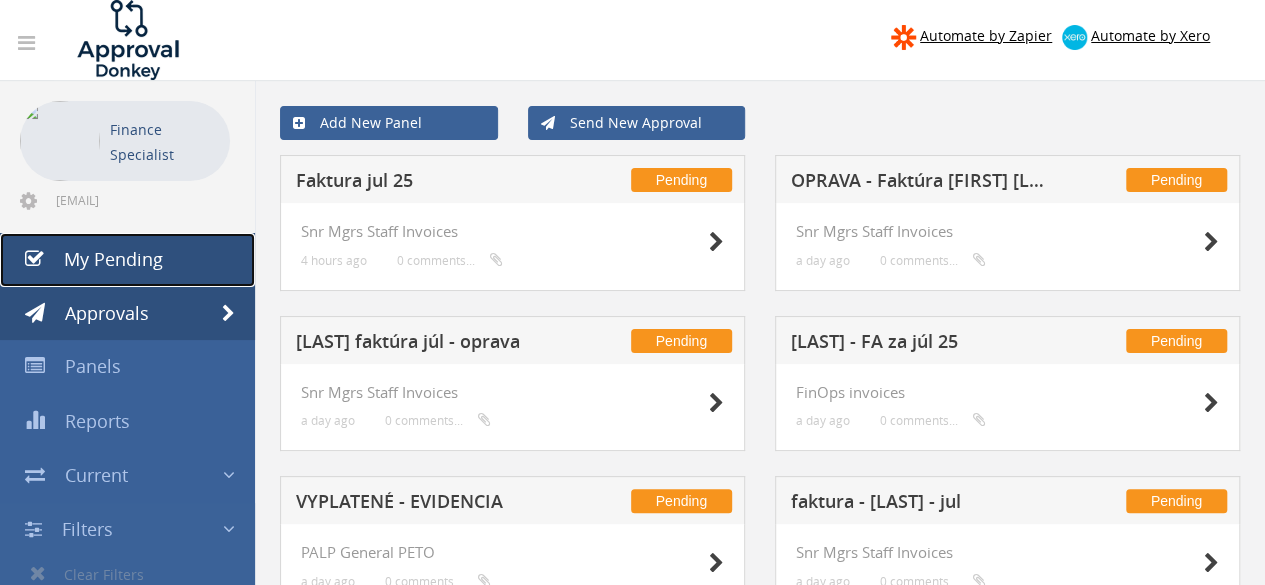 click on "My Pending" at bounding box center (127, 260) 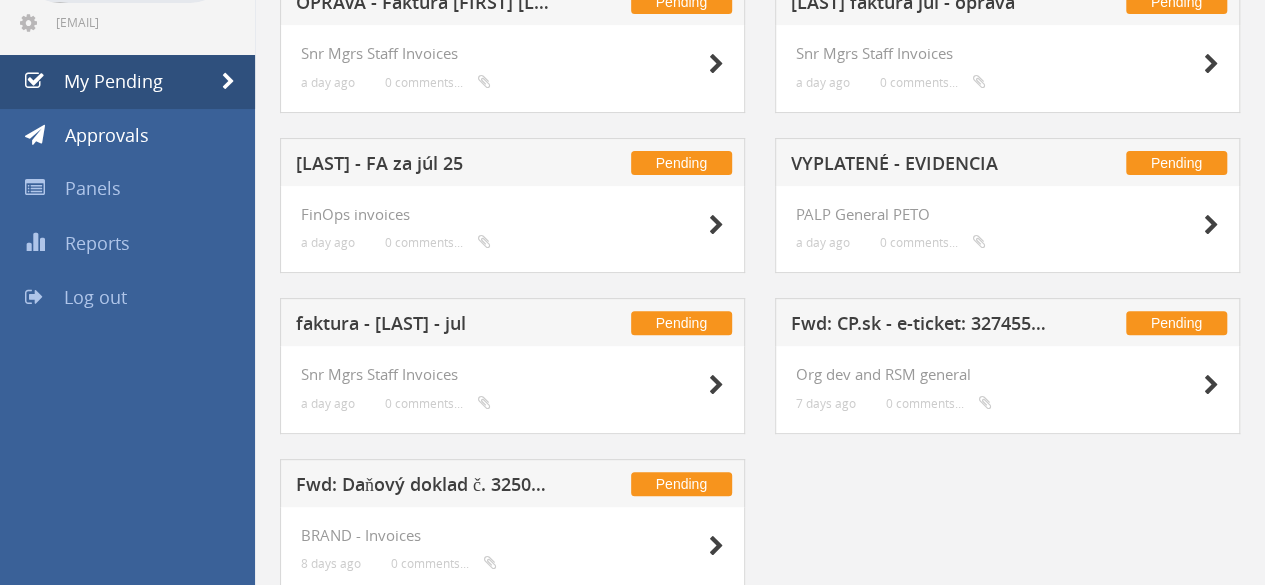 scroll, scrollTop: 249, scrollLeft: 0, axis: vertical 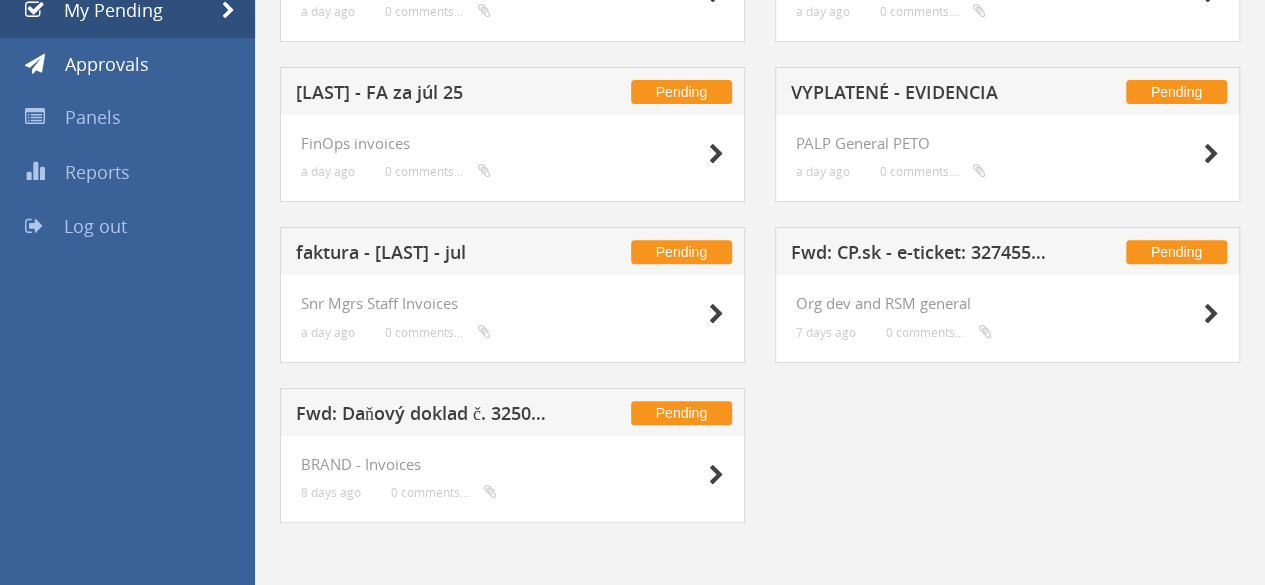 click on "Fwd: CP.sk - e-ticket: 3274553401" at bounding box center (921, 255) 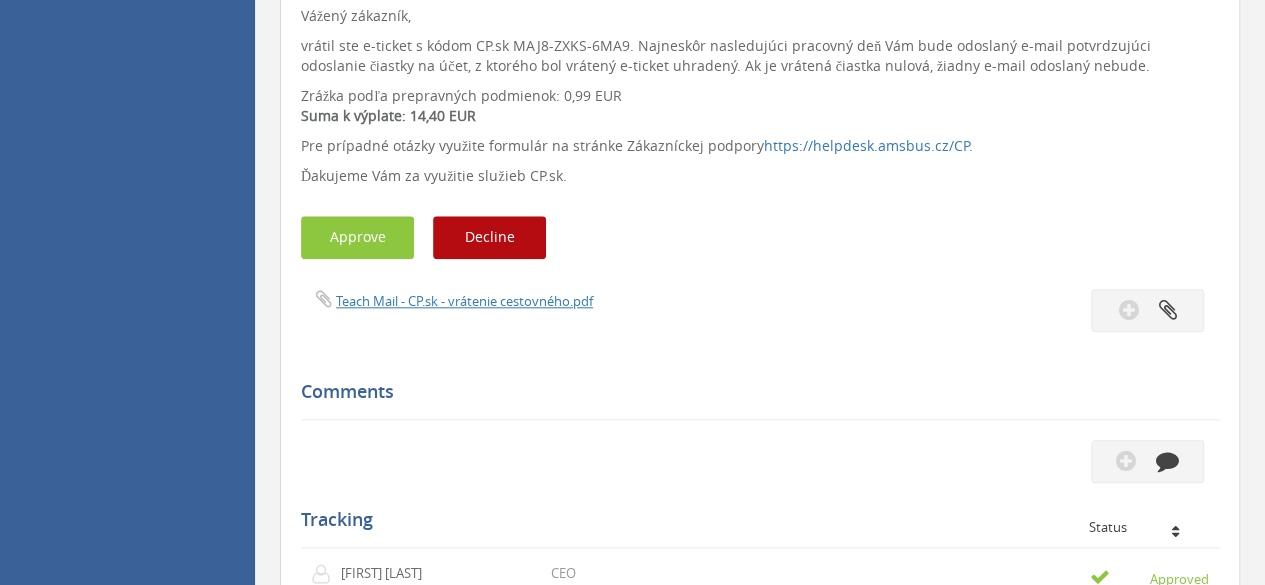 scroll, scrollTop: 949, scrollLeft: 0, axis: vertical 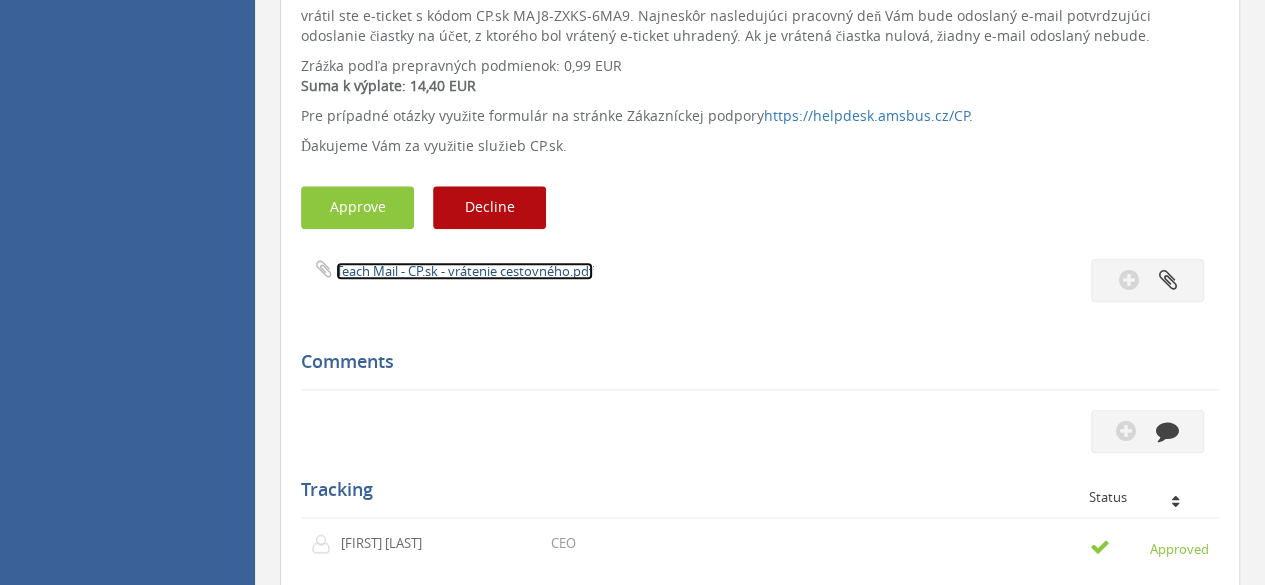 click on "Teach Mail - CP.sk - vrátenie cestovného.pdf" at bounding box center [464, 271] 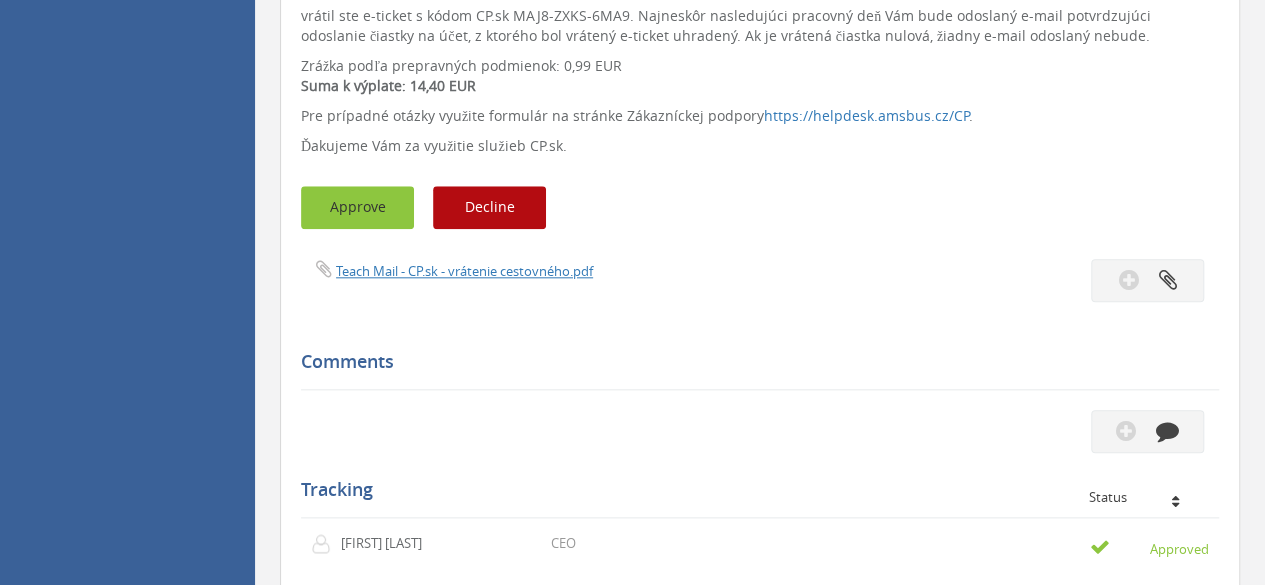 click on "Approve" at bounding box center (357, 207) 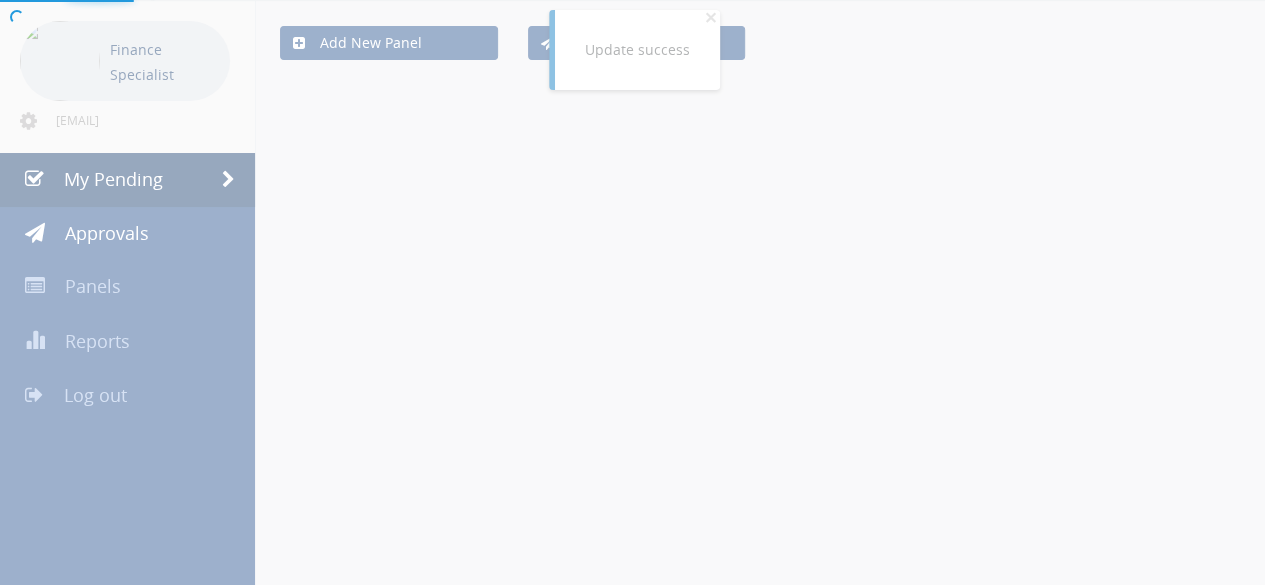 scroll, scrollTop: 89, scrollLeft: 0, axis: vertical 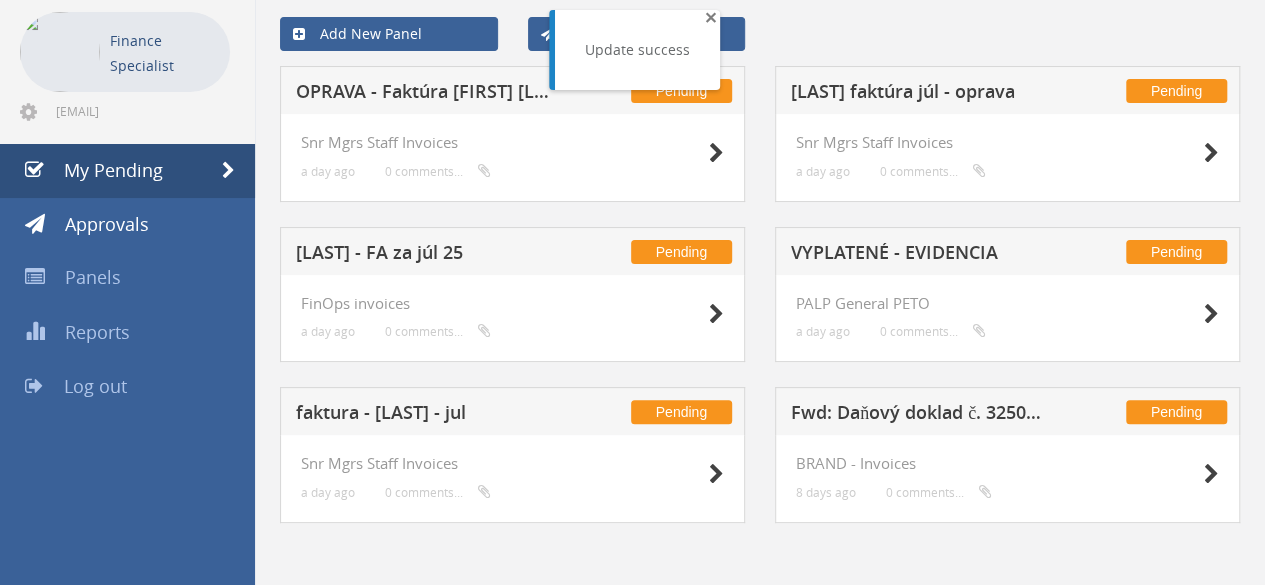 click on "×" at bounding box center (711, 17) 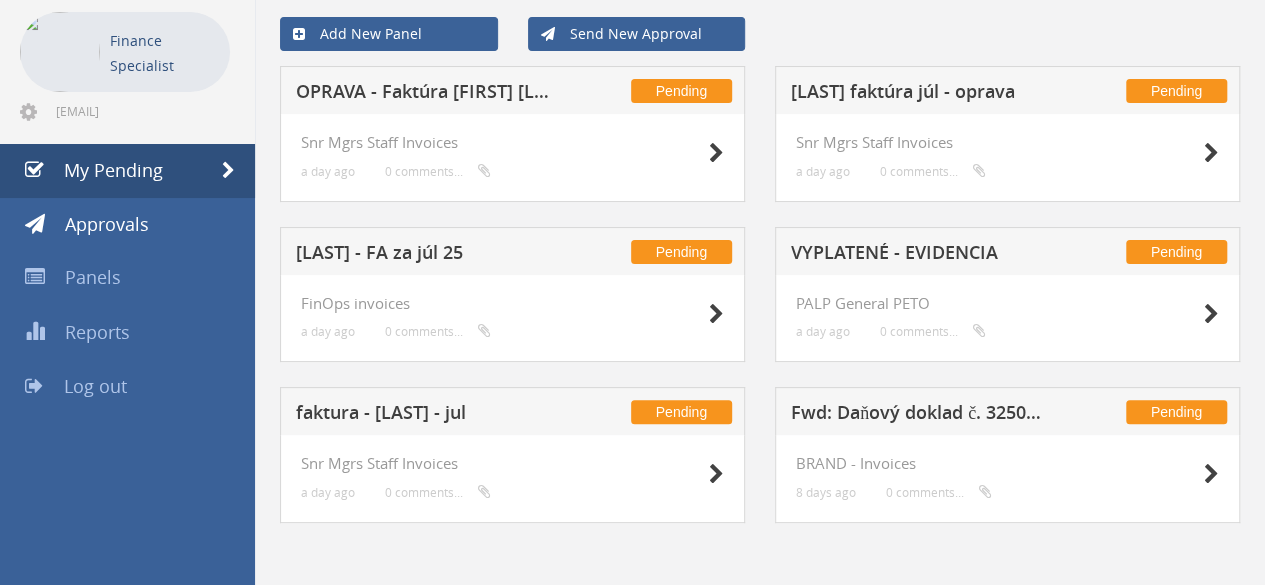 click on "faktura - [LAST] - jul" at bounding box center (426, 415) 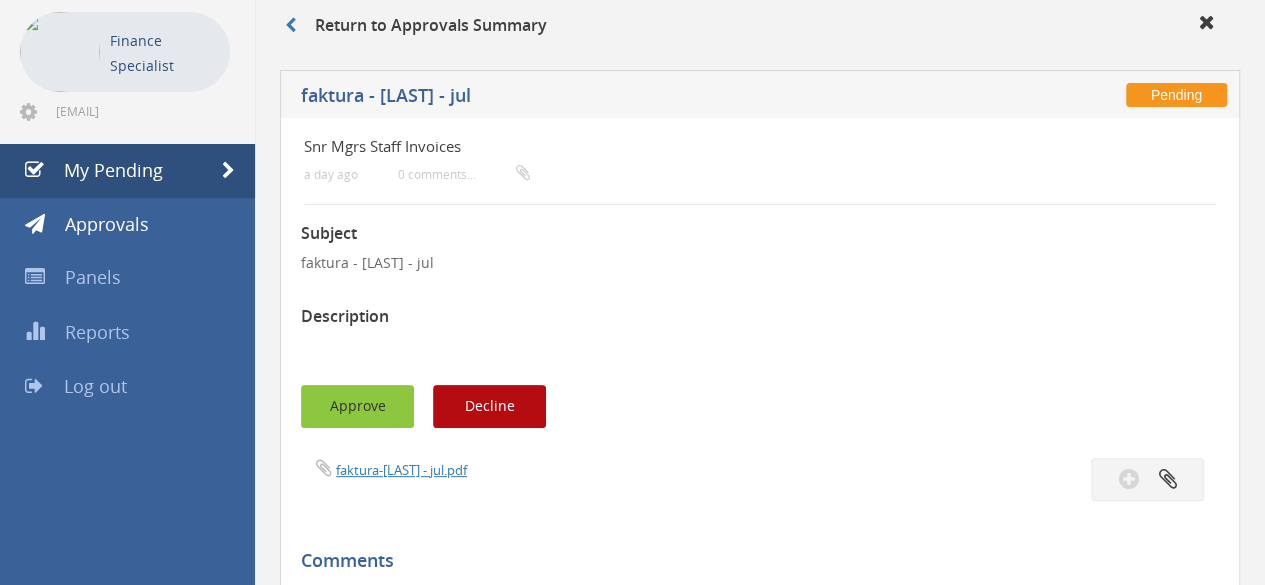 click on "Approve" at bounding box center [357, 406] 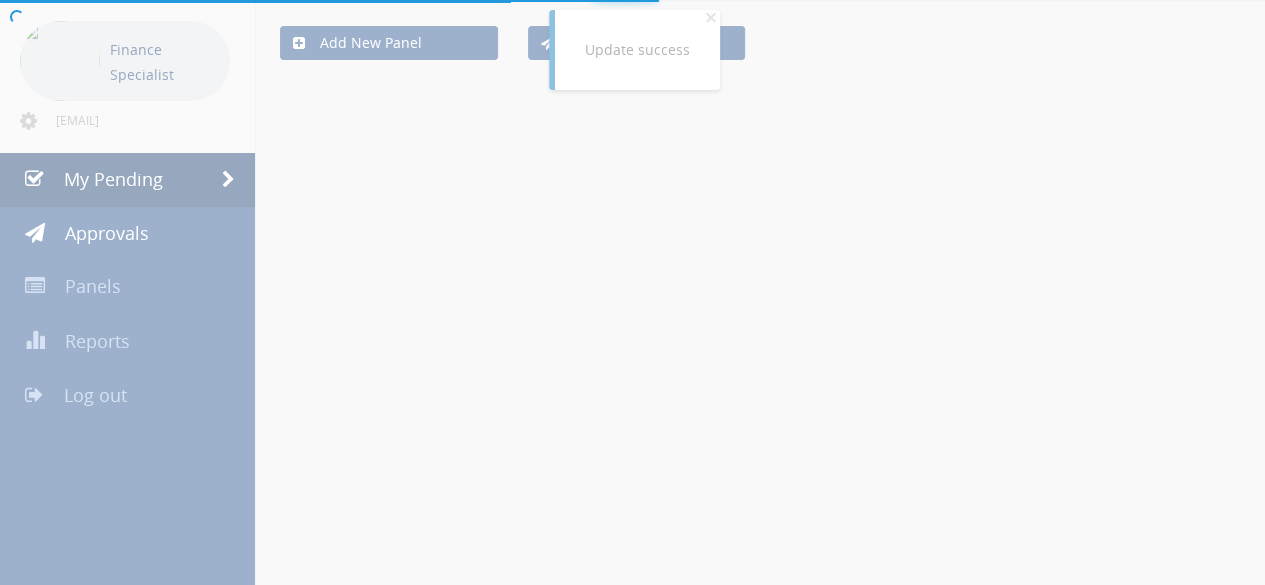 scroll, scrollTop: 89, scrollLeft: 0, axis: vertical 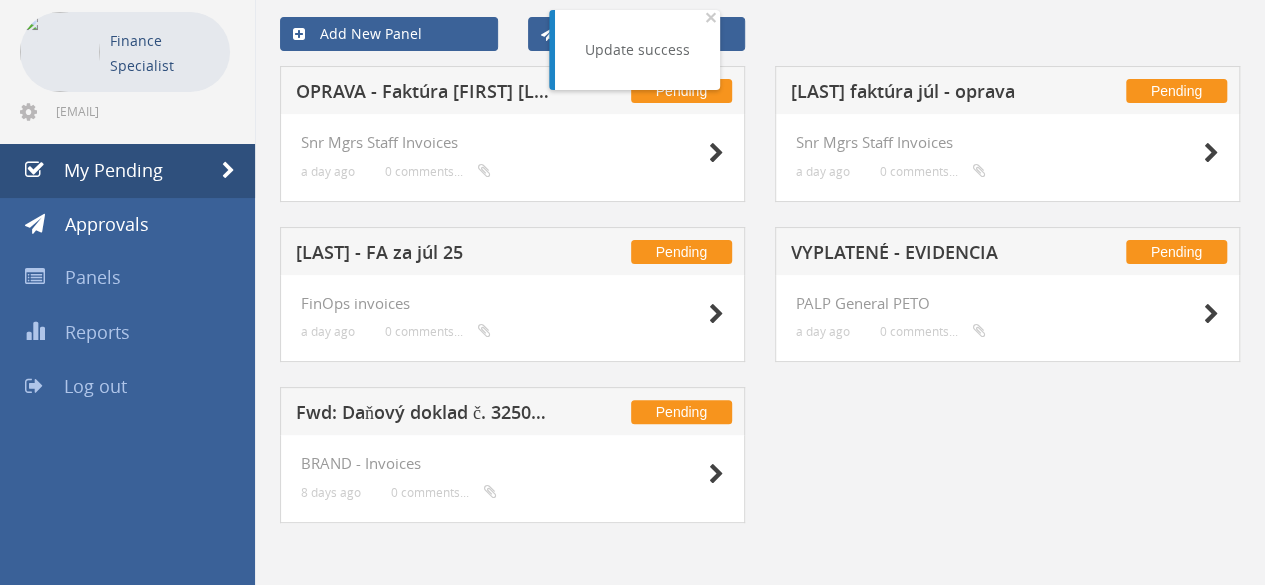 click on "[LAST] - FA za júl 25" at bounding box center (426, 255) 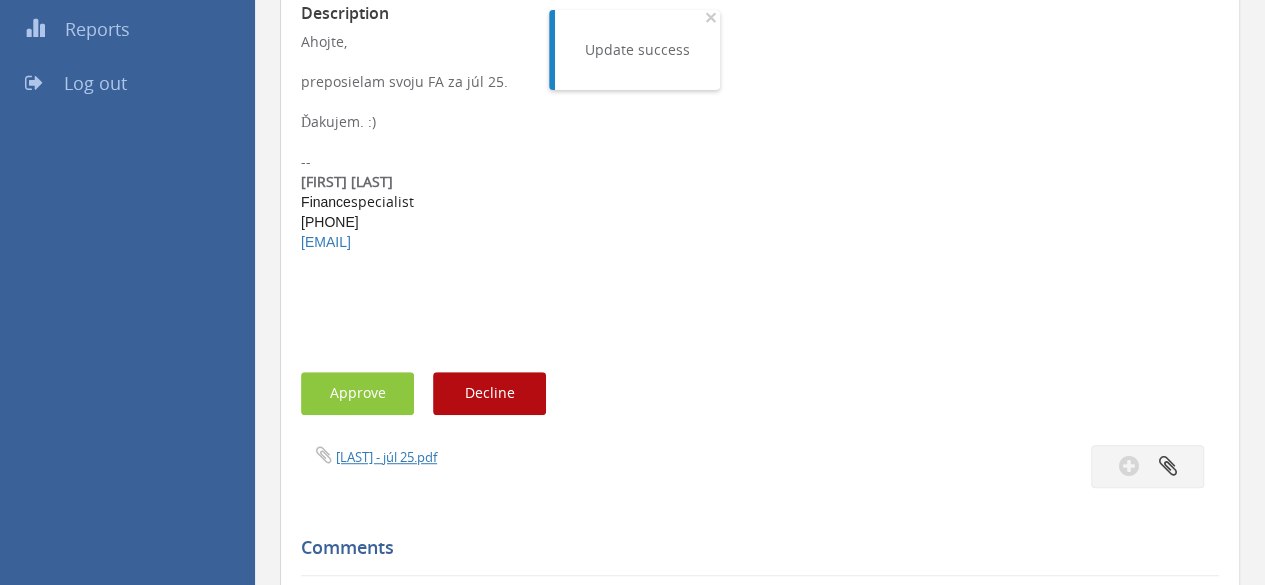 scroll, scrollTop: 489, scrollLeft: 0, axis: vertical 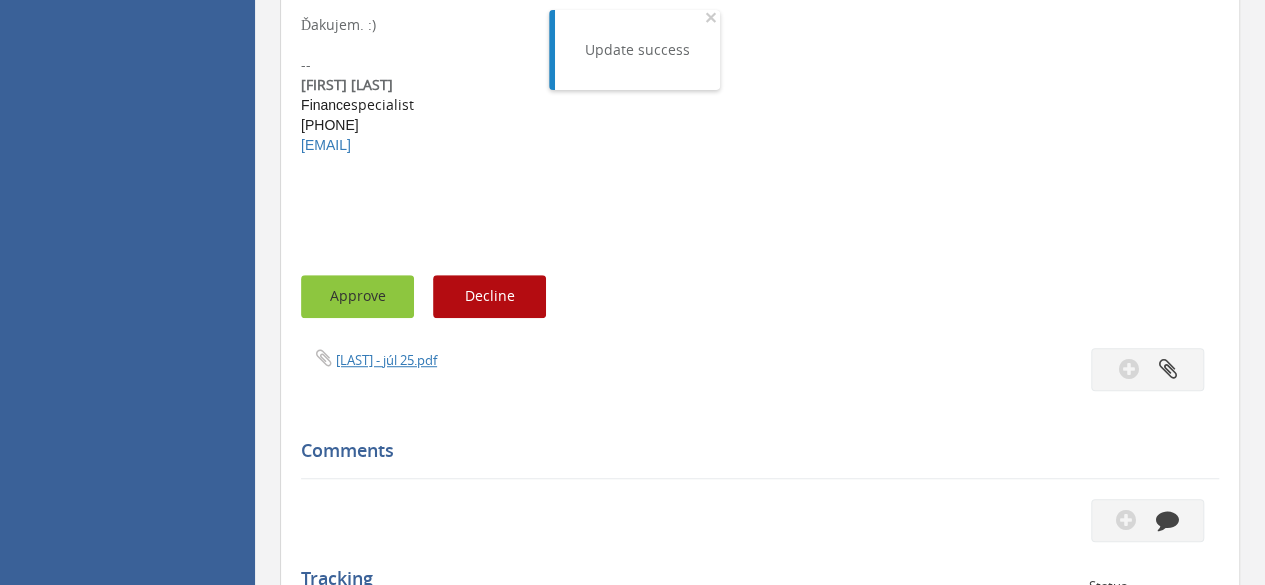 click on "Approve" at bounding box center [357, 296] 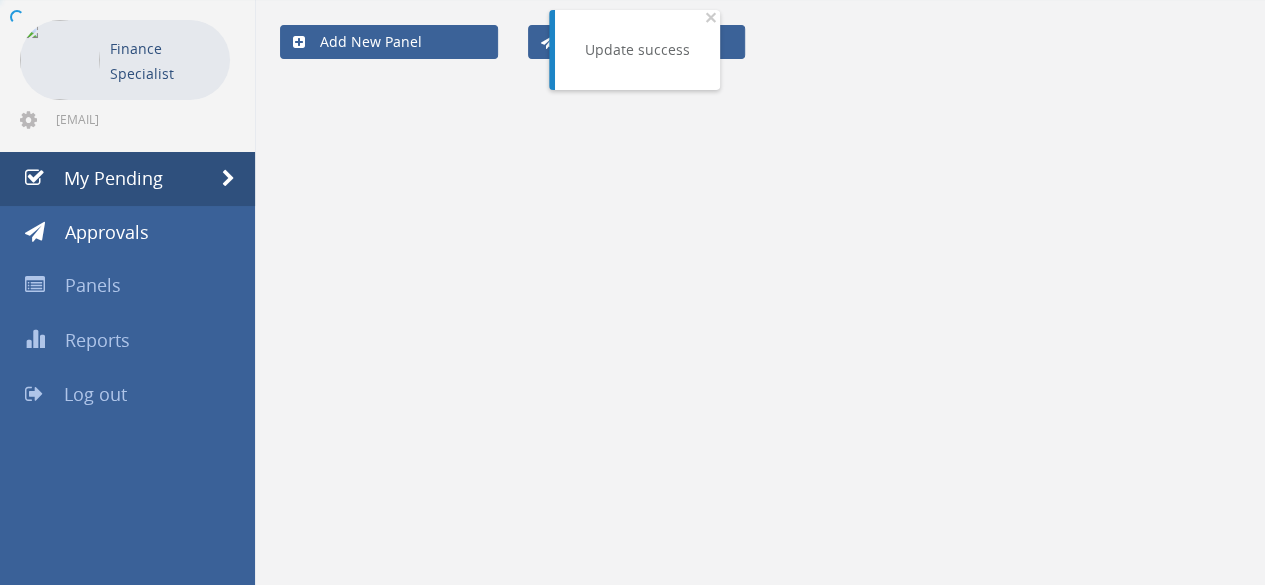 scroll, scrollTop: 80, scrollLeft: 0, axis: vertical 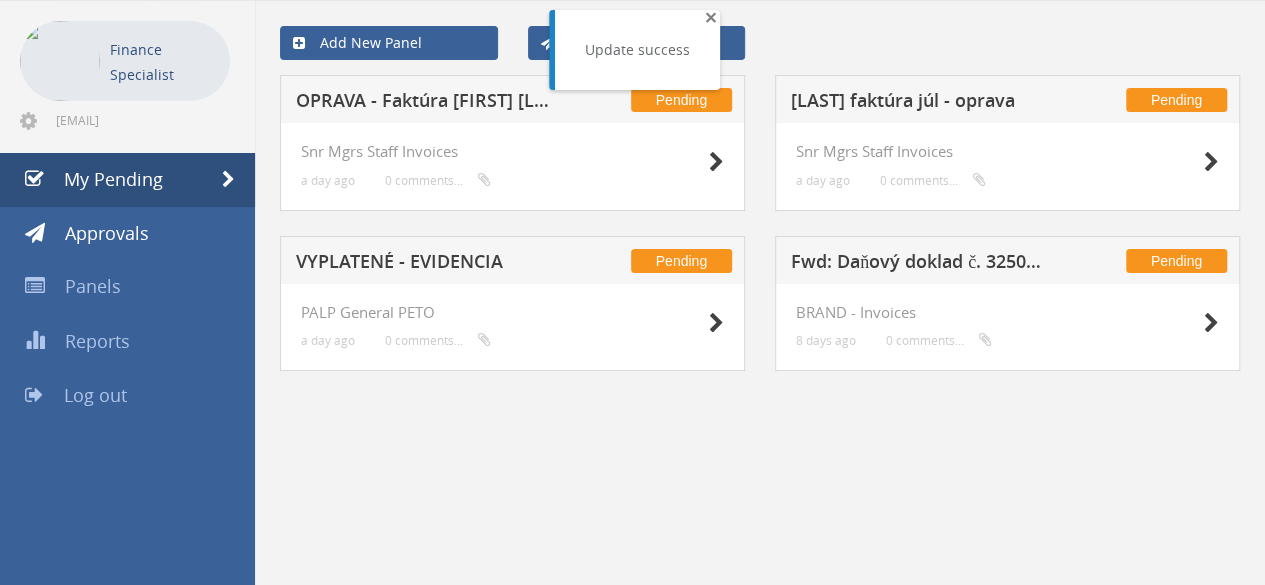 click on "×" at bounding box center [711, 17] 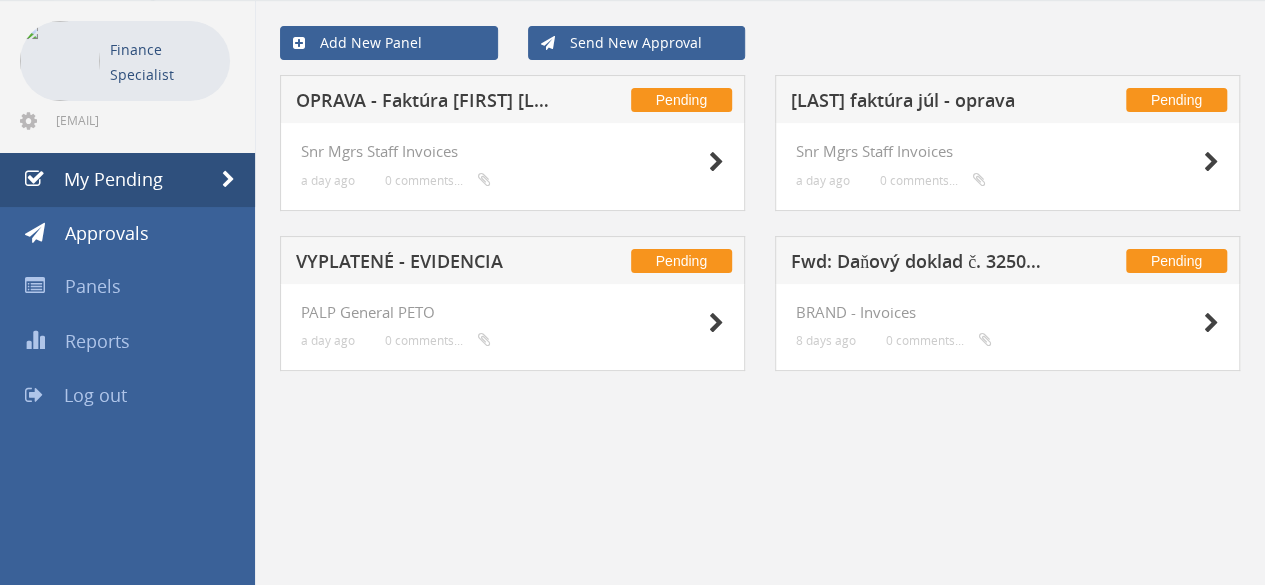 click on "OPRAVA - Faktúra [FIRST] [LAST] - Júl 2025" at bounding box center (426, 103) 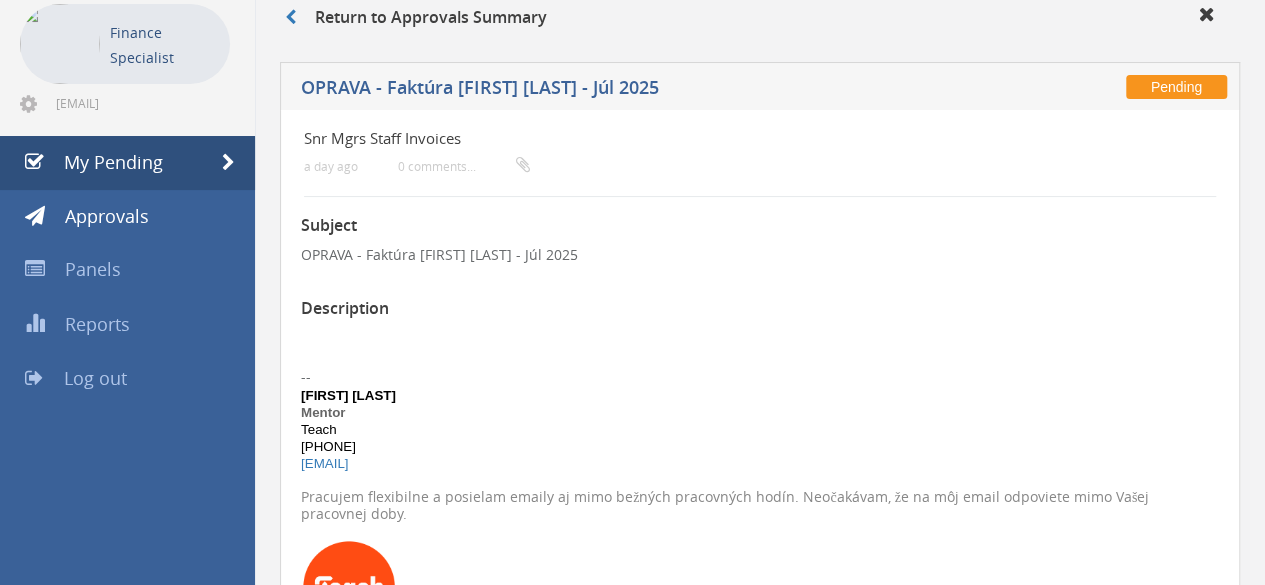 scroll, scrollTop: 480, scrollLeft: 0, axis: vertical 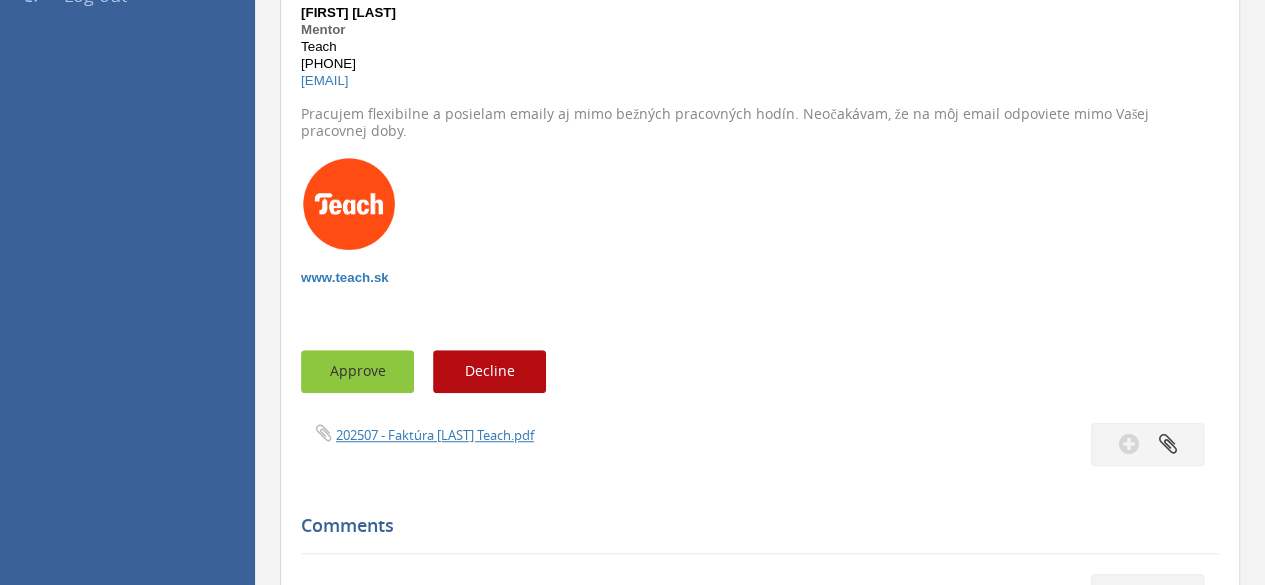 click on "Approve" at bounding box center [357, 371] 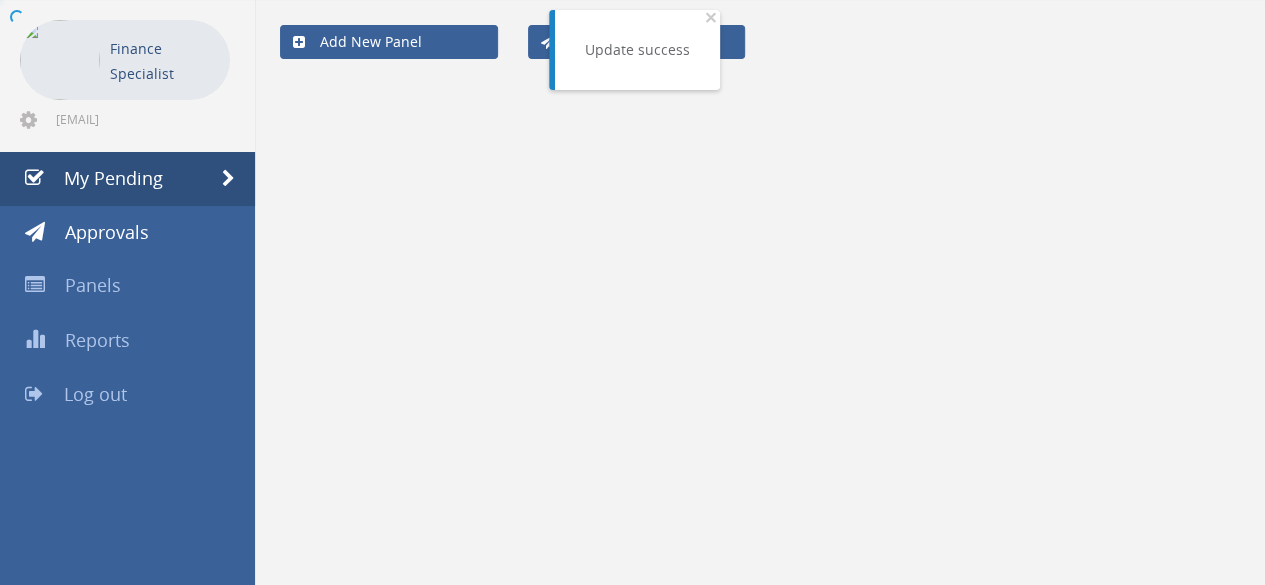 scroll, scrollTop: 80, scrollLeft: 0, axis: vertical 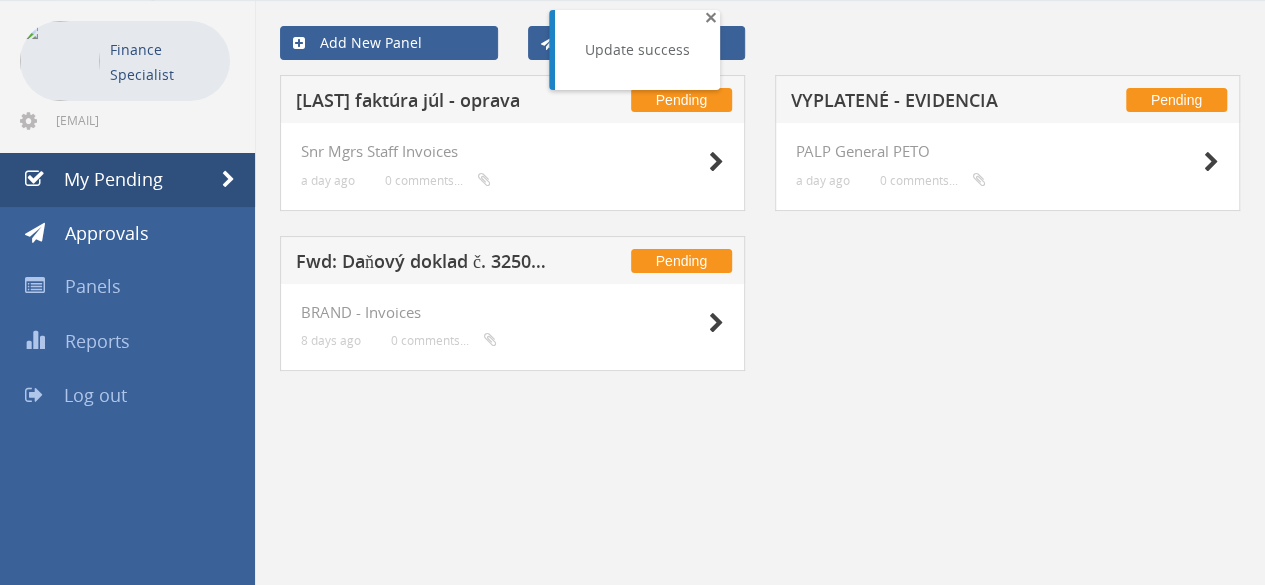 click on "×" at bounding box center (711, 17) 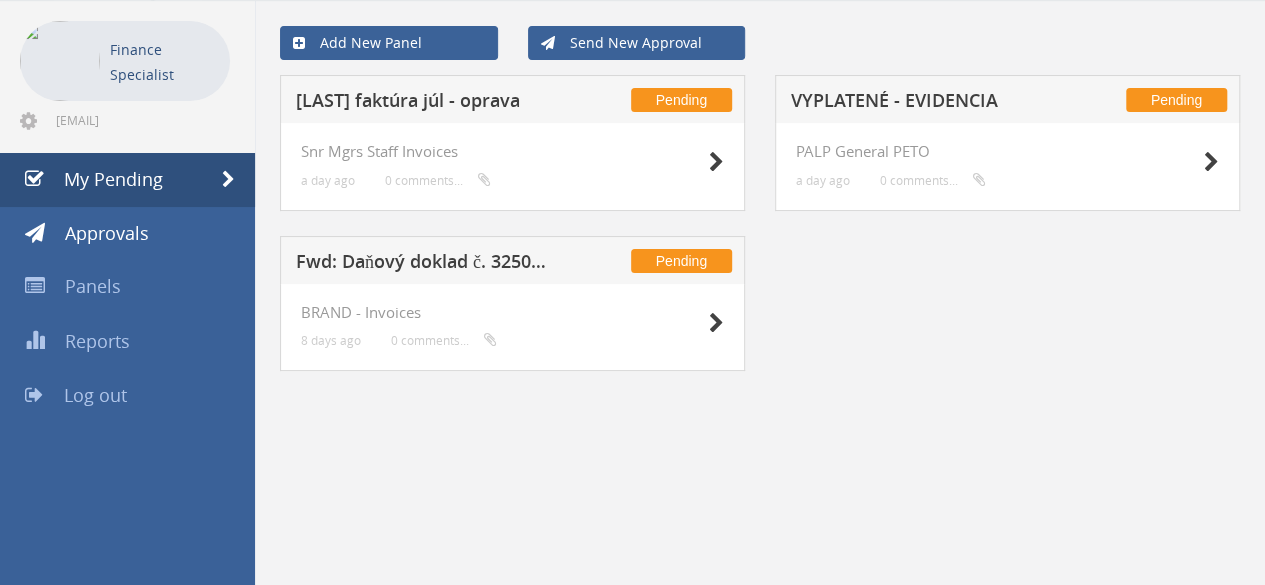 click on "[LAST] faktúra júl - oprava" at bounding box center [426, 103] 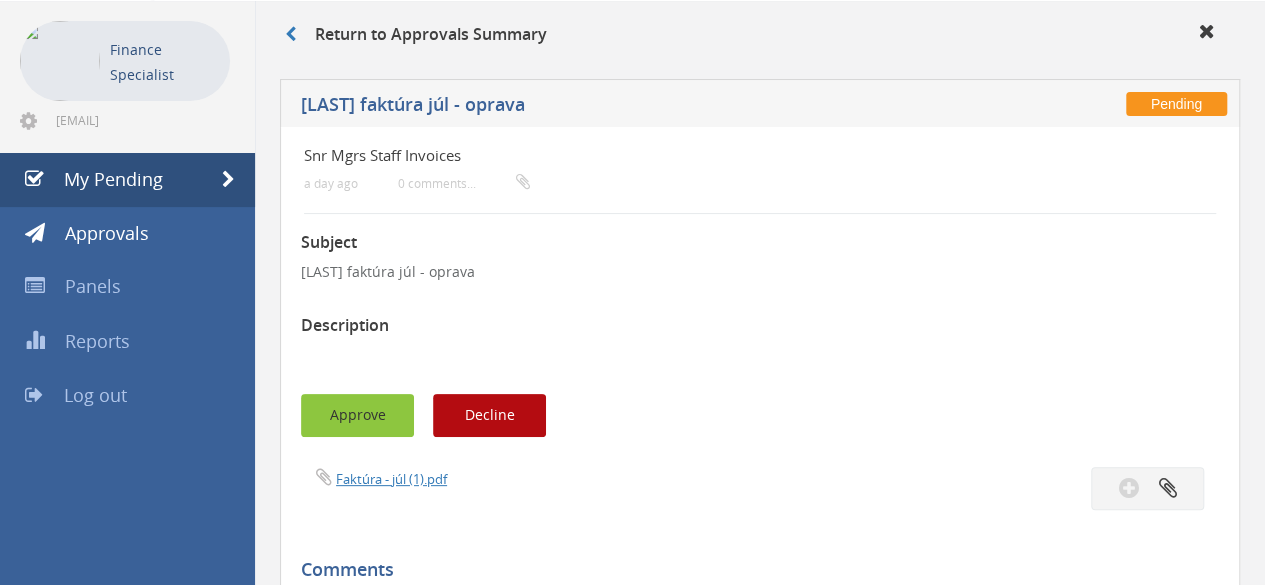 click on "Approve" at bounding box center (357, 415) 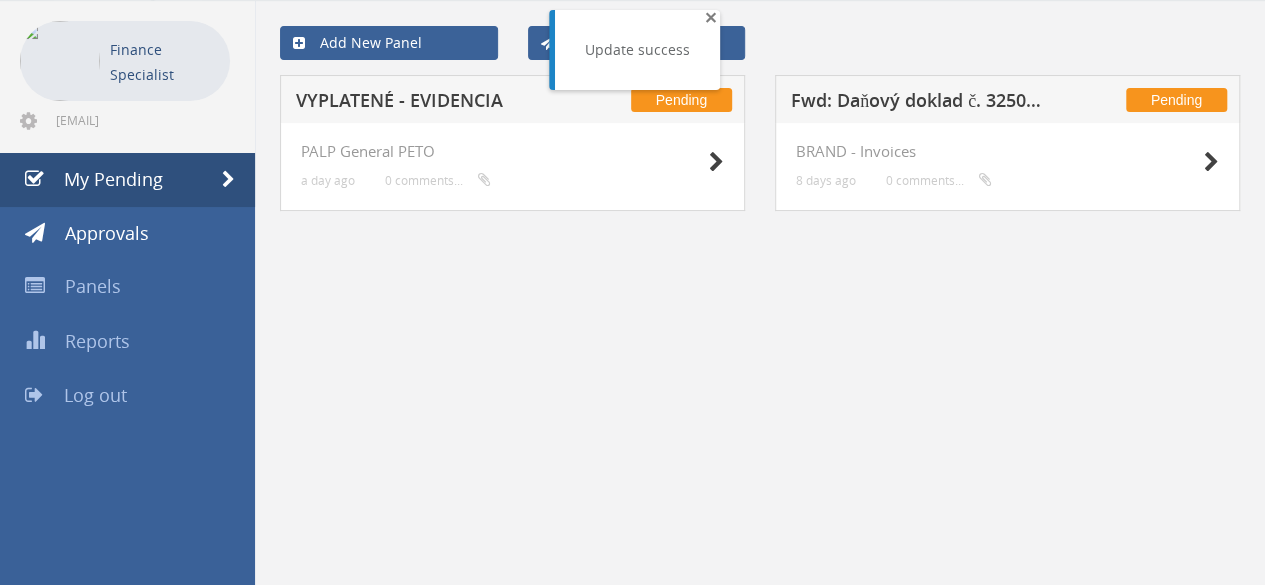 click on "×" at bounding box center (711, 17) 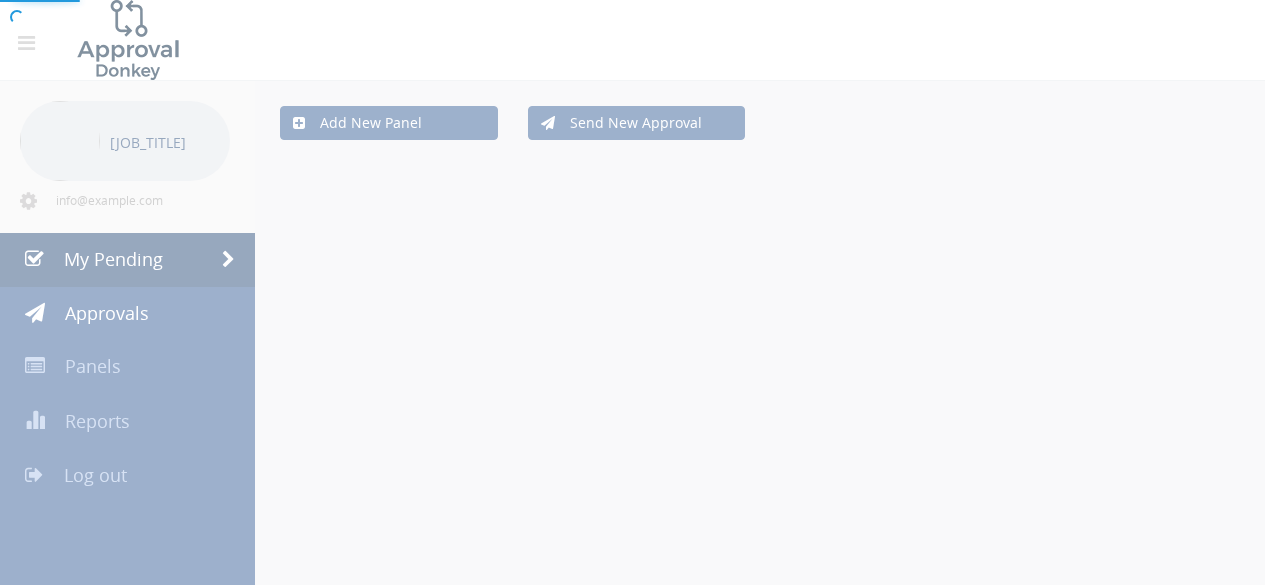 scroll, scrollTop: 0, scrollLeft: 0, axis: both 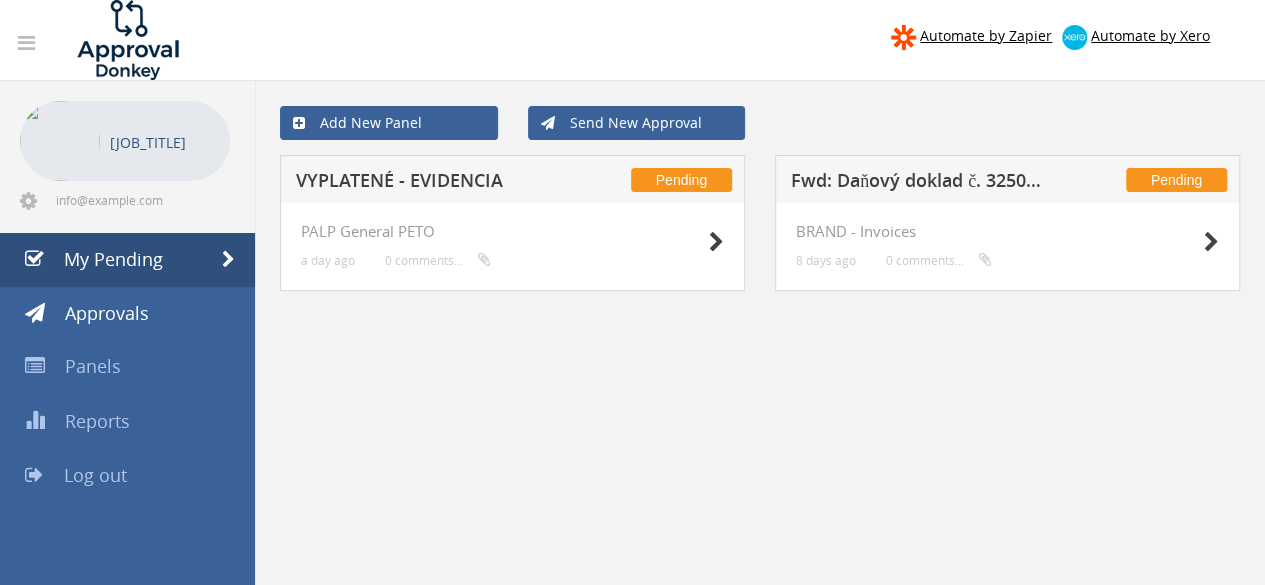 click on "VYPLATENÉ - EVIDENCIA" at bounding box center [426, 183] 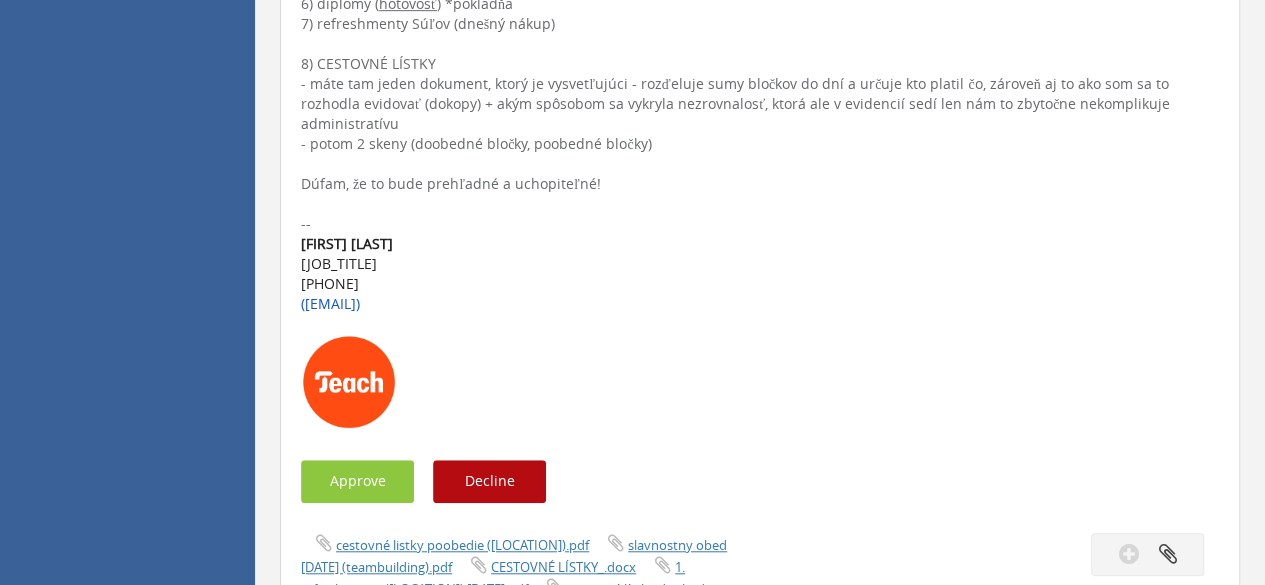 scroll, scrollTop: 0, scrollLeft: 0, axis: both 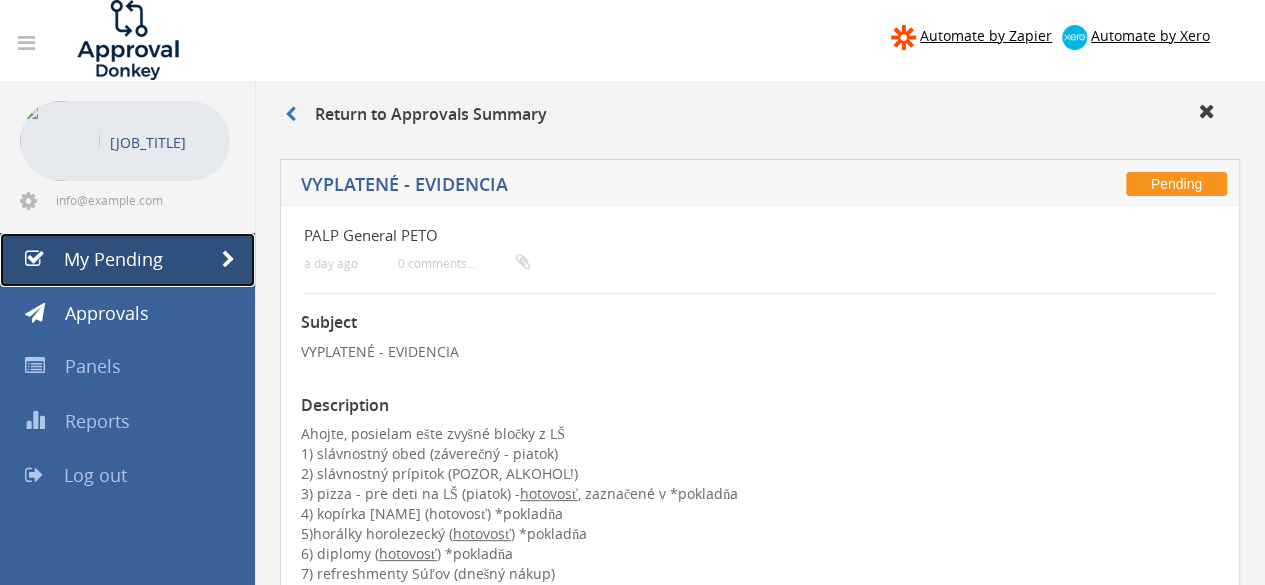 click on "My Pending" at bounding box center (127, 260) 